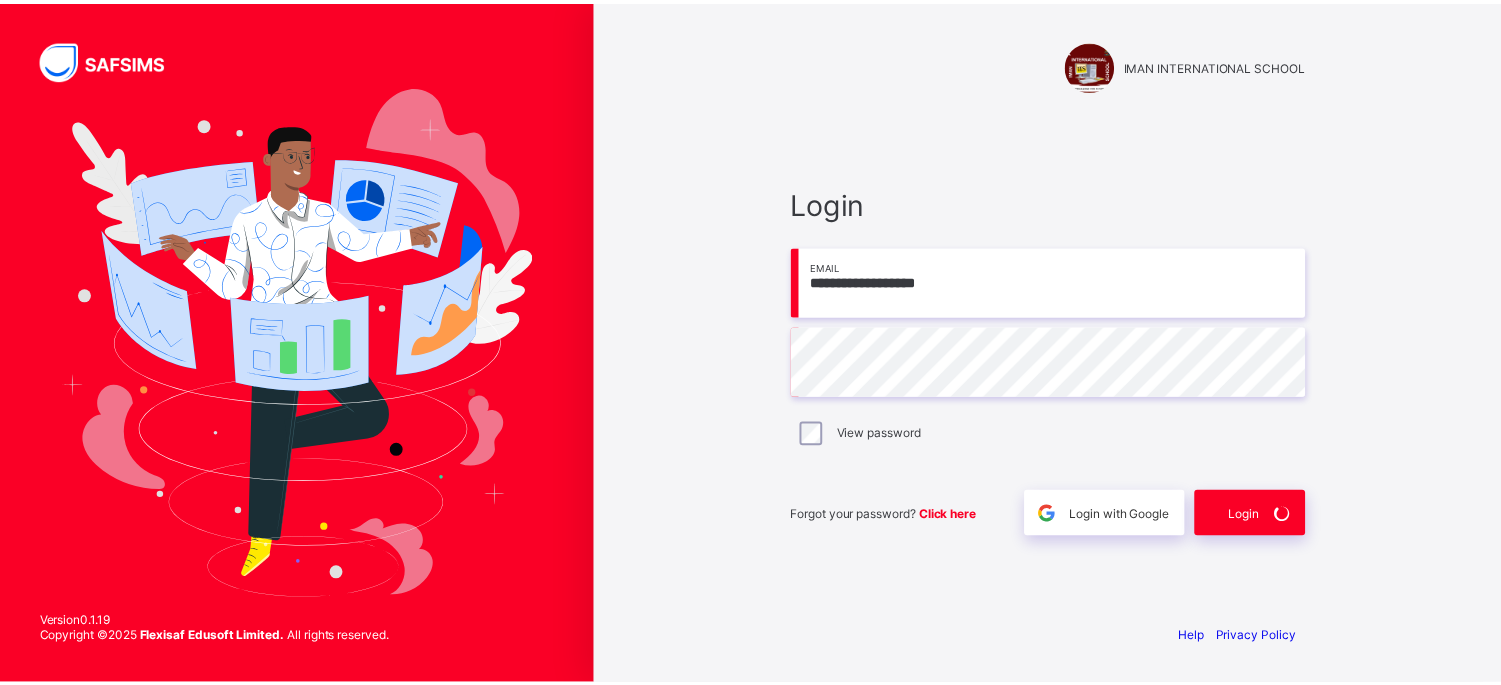 scroll, scrollTop: 0, scrollLeft: 0, axis: both 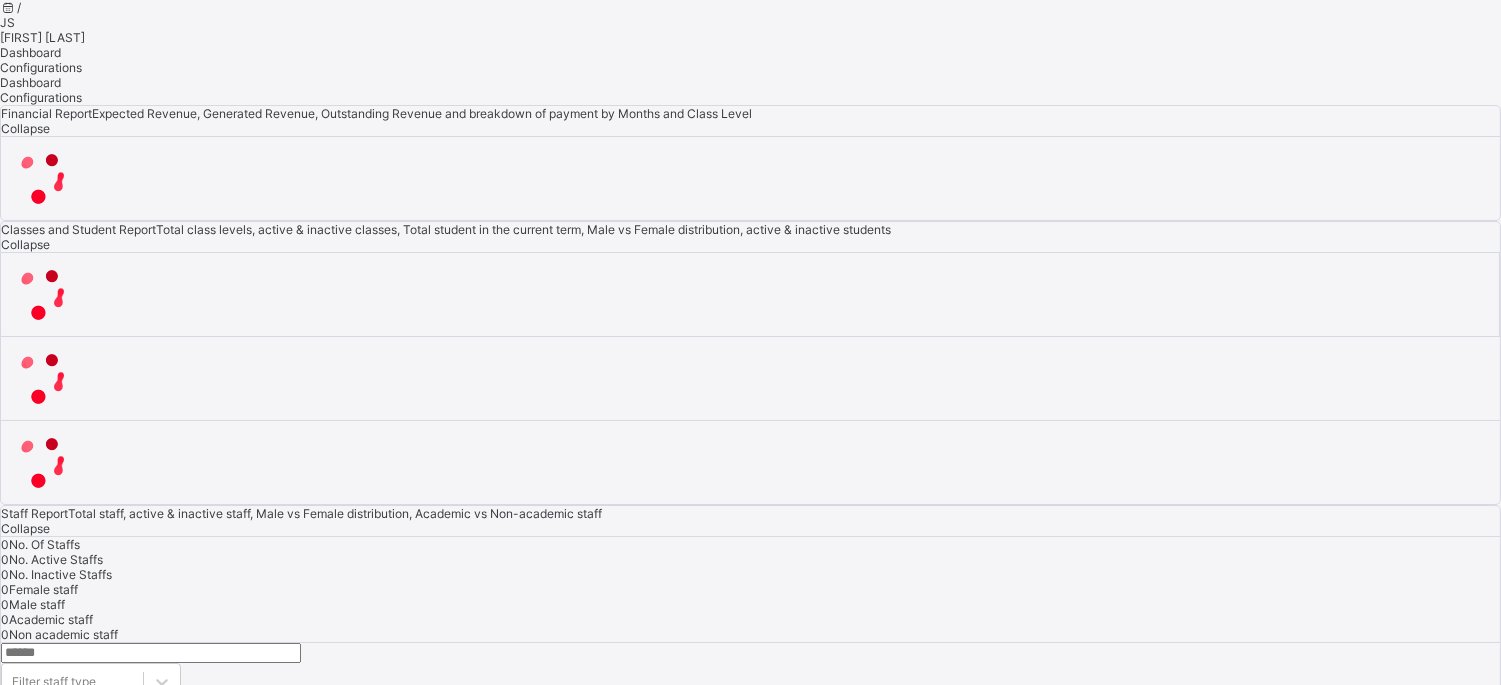 click on "JS" at bounding box center [7, 22] 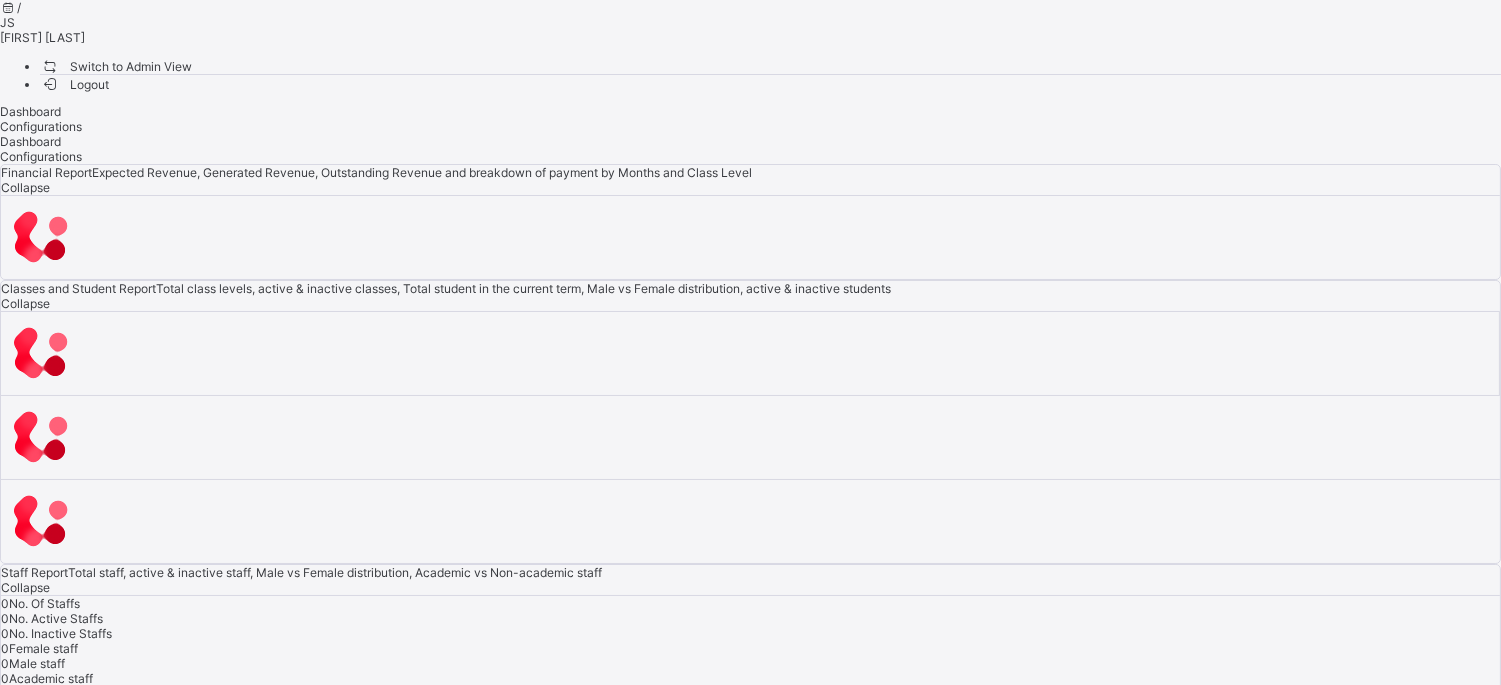 click on "Switch to Admin View" at bounding box center (116, 66) 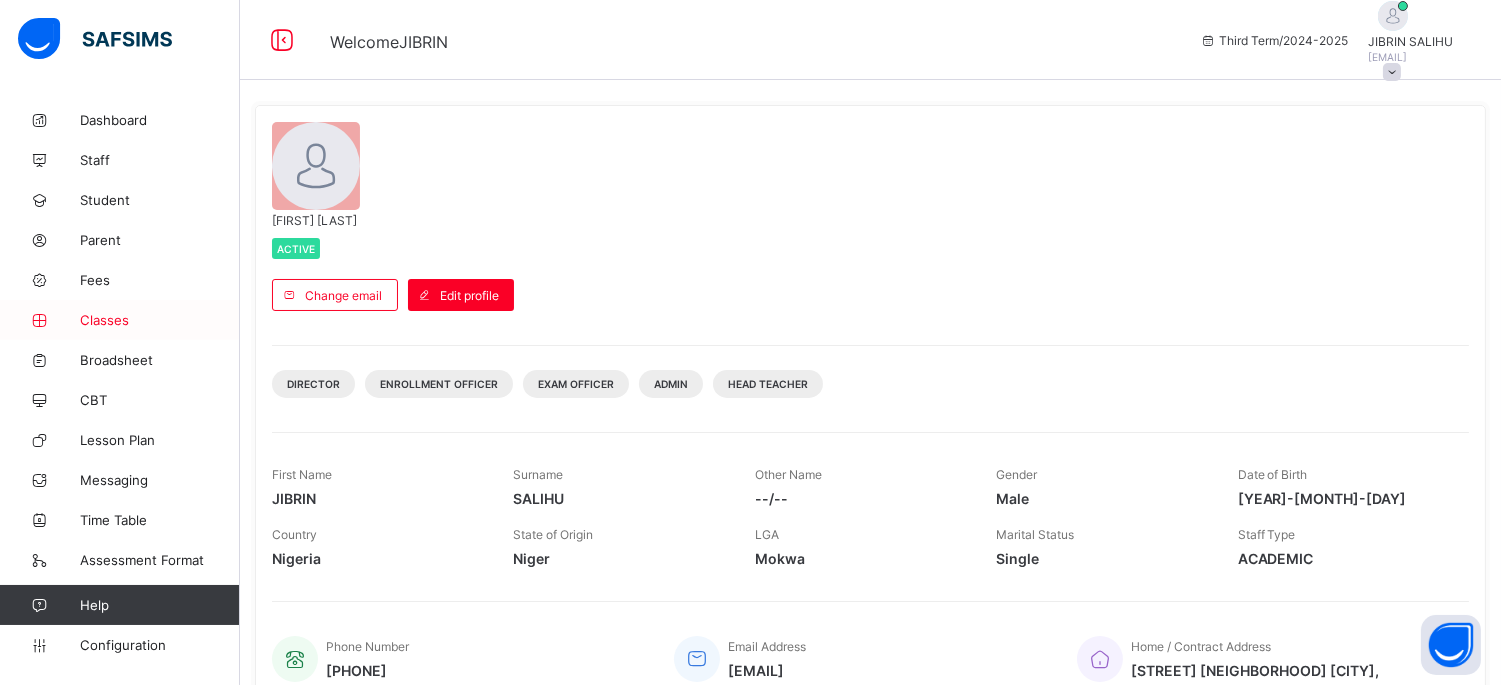 click on "Classes" at bounding box center (160, 320) 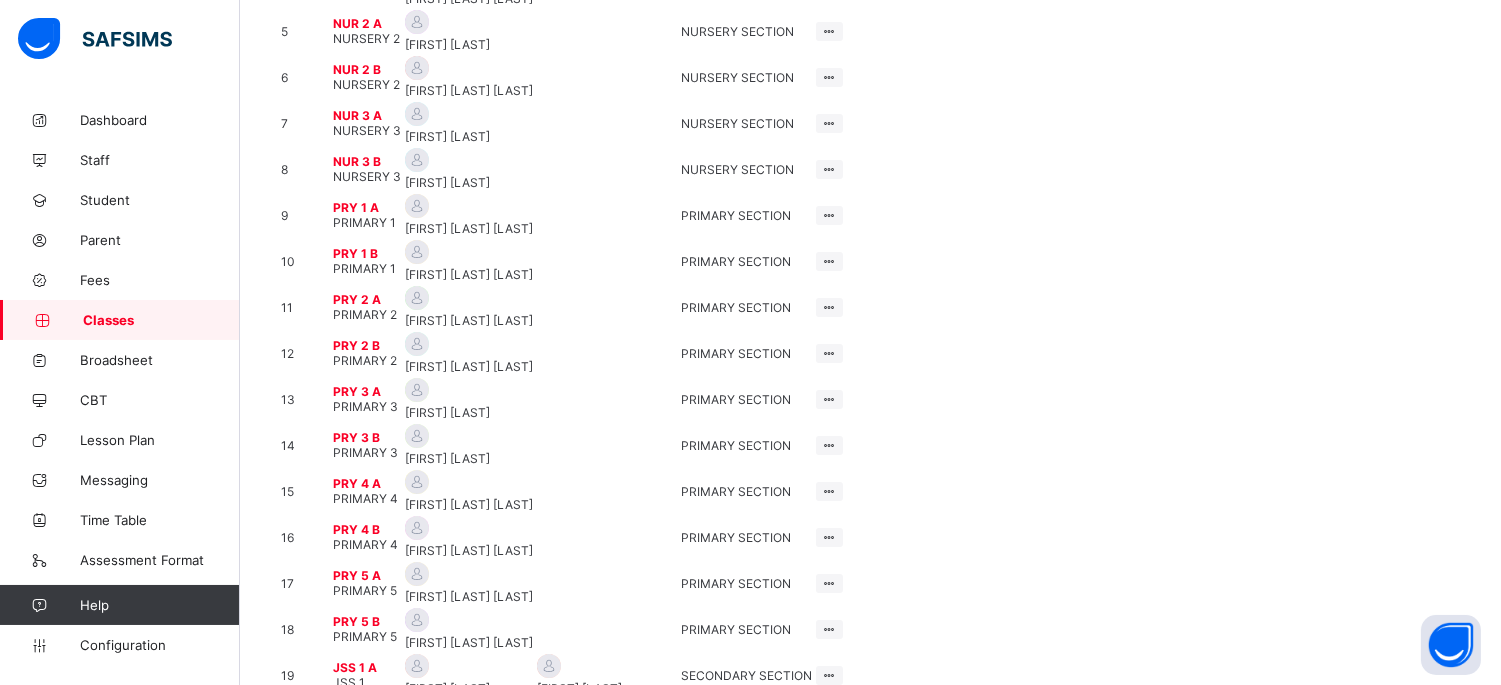 scroll, scrollTop: 636, scrollLeft: 0, axis: vertical 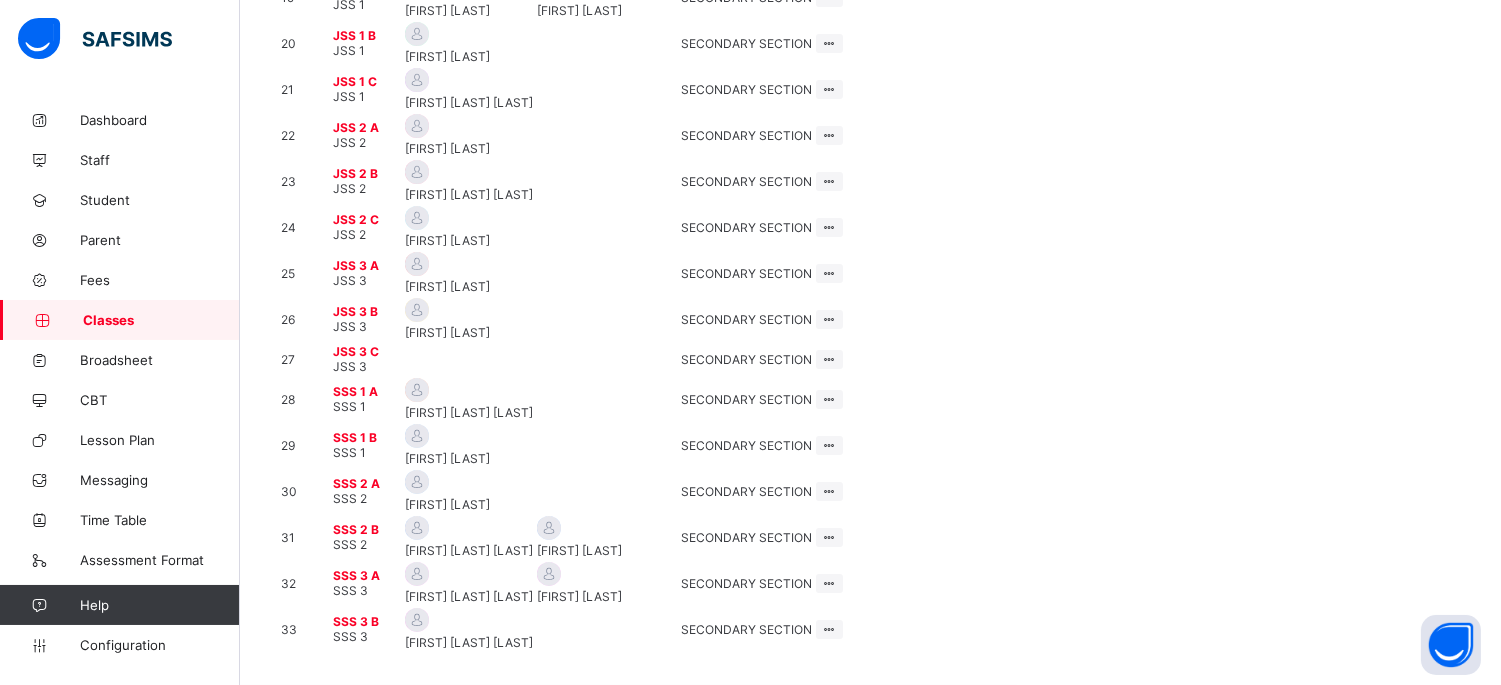 click on "Classes" at bounding box center [161, 320] 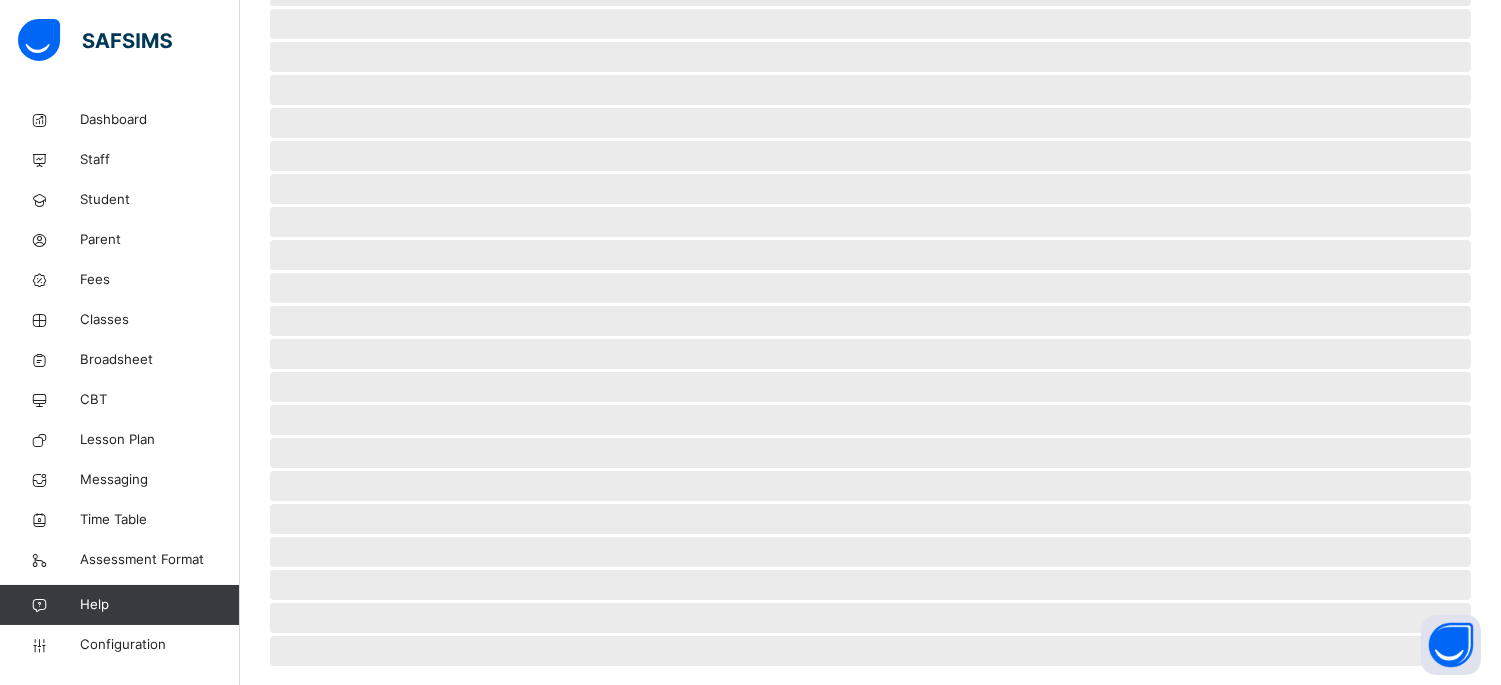 scroll, scrollTop: 441, scrollLeft: 0, axis: vertical 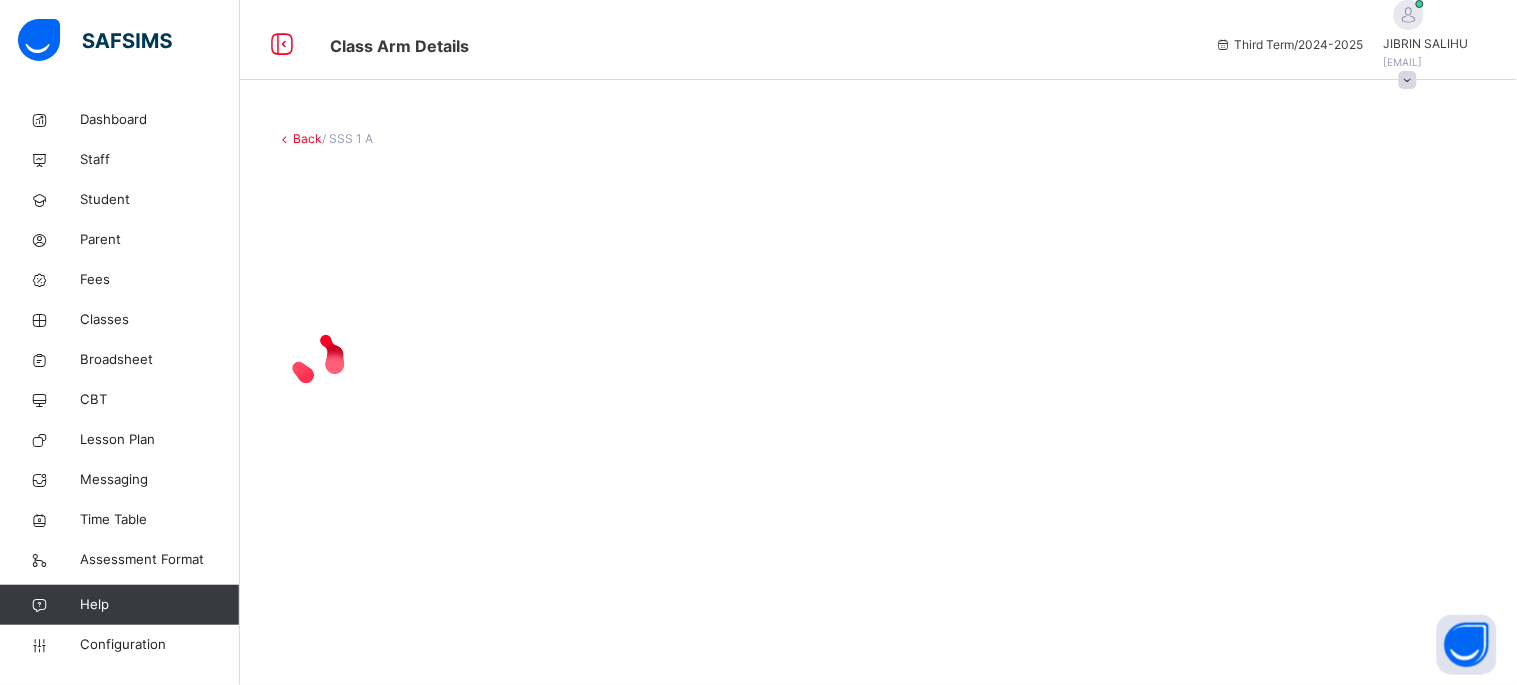 click at bounding box center (878, 358) 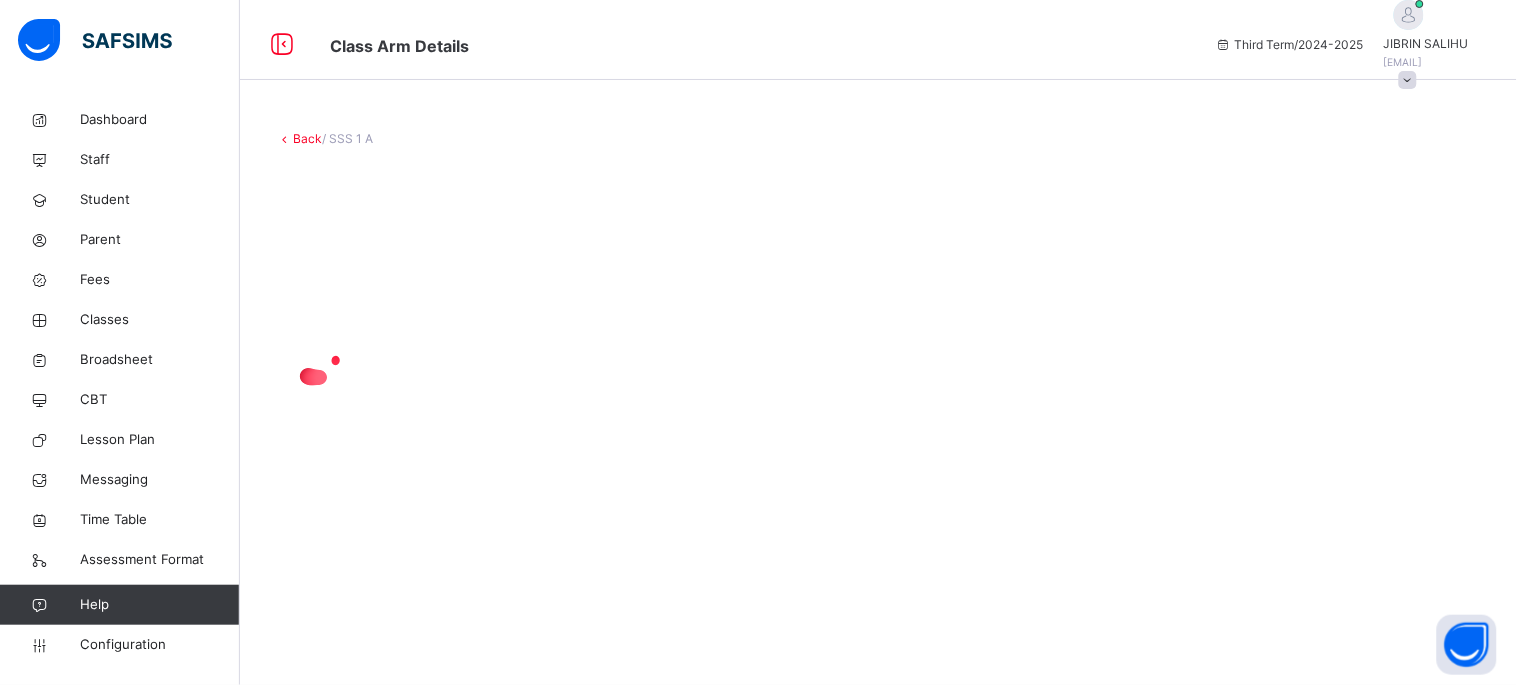 click on "Back  / SSS 1 A" at bounding box center [878, 339] 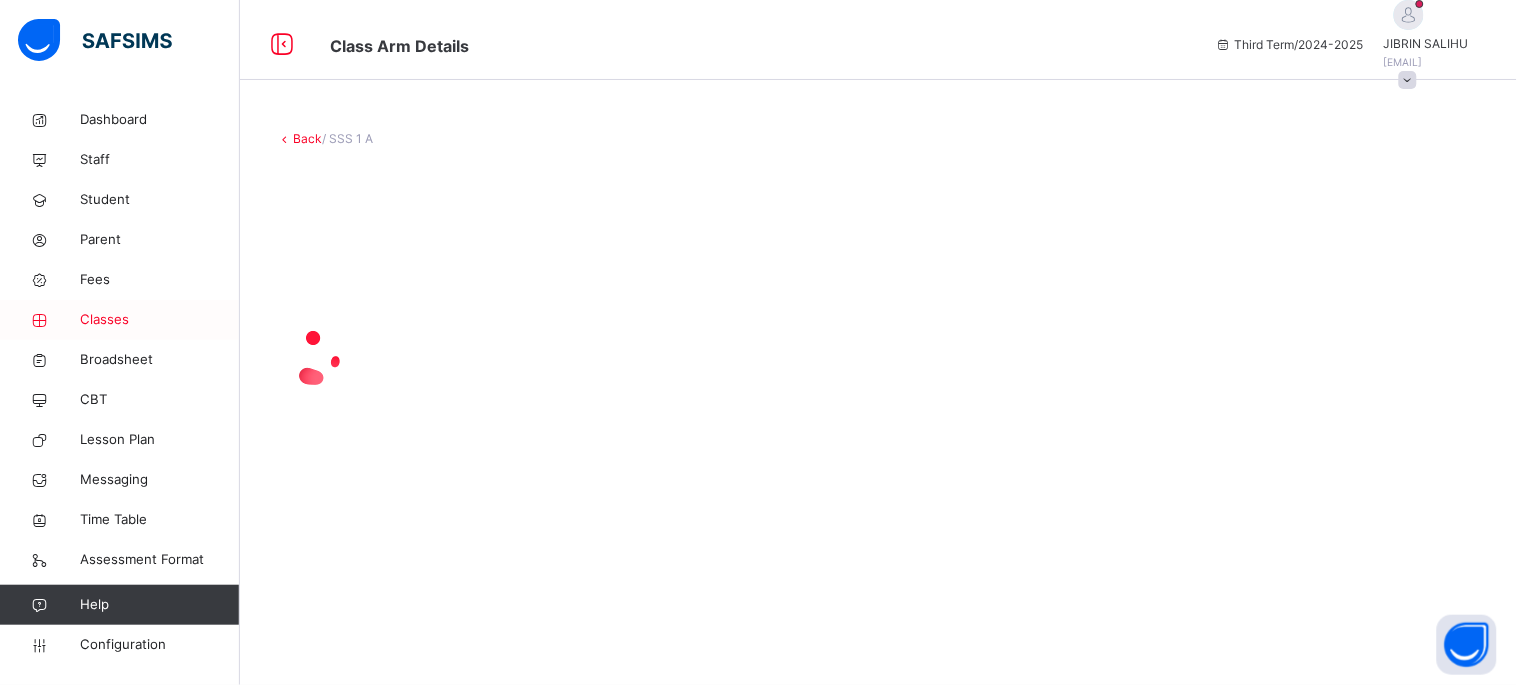 click on "Classes" at bounding box center (160, 320) 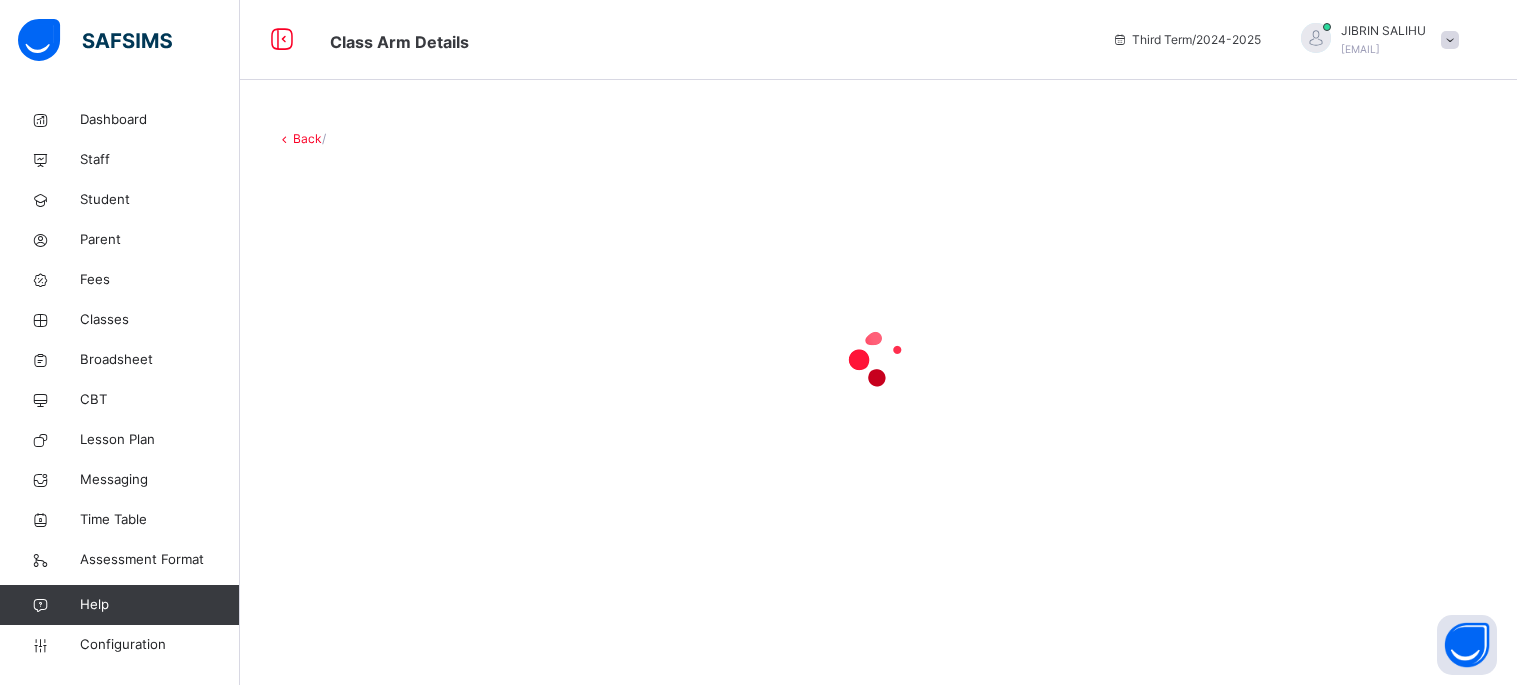 scroll, scrollTop: 0, scrollLeft: 0, axis: both 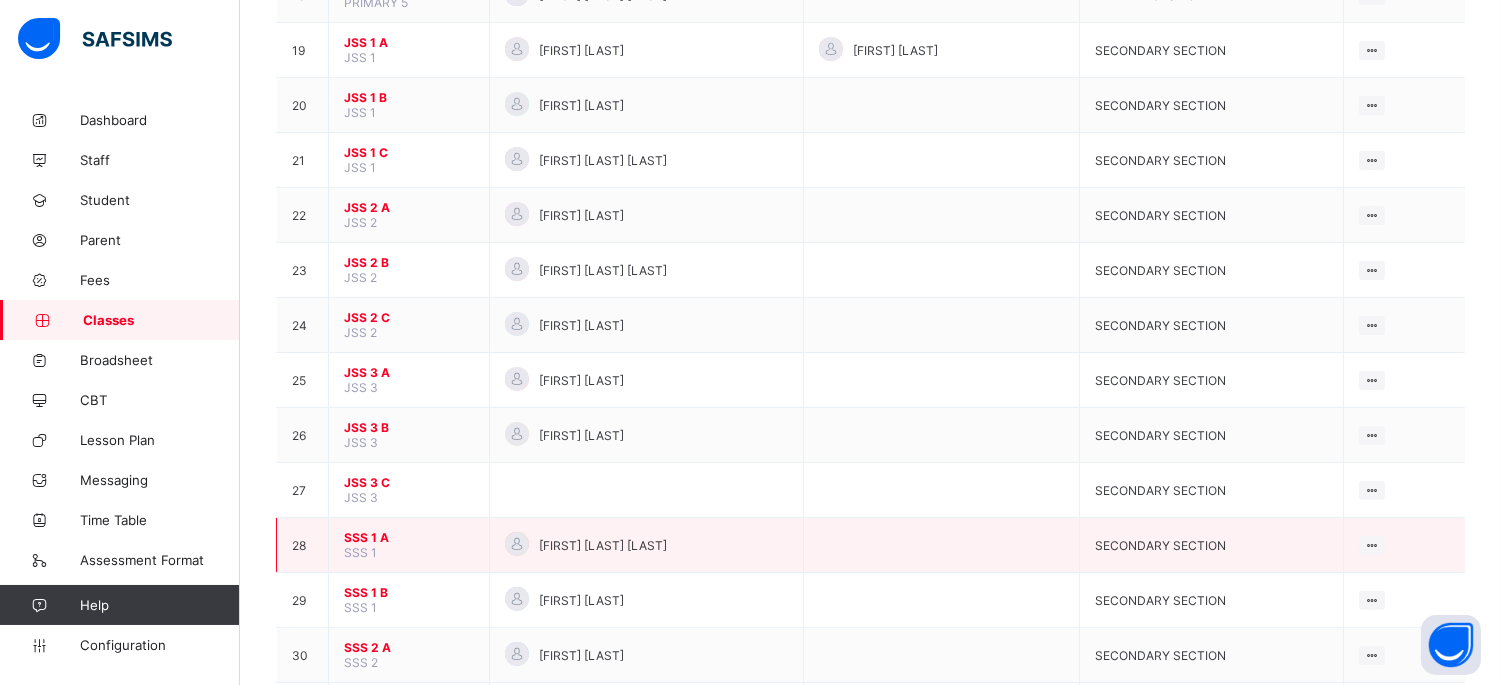 click on "[SSN] 1   A" at bounding box center (409, 537) 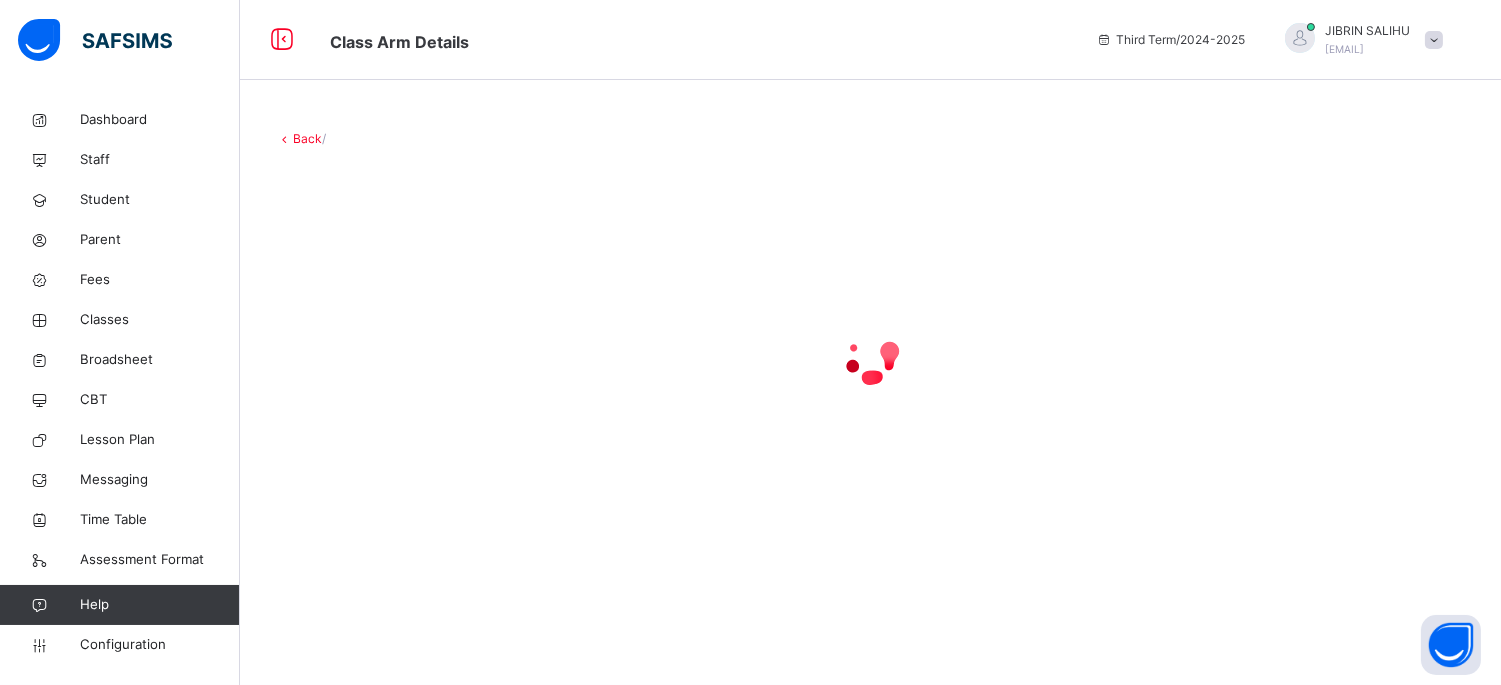 scroll, scrollTop: 0, scrollLeft: 0, axis: both 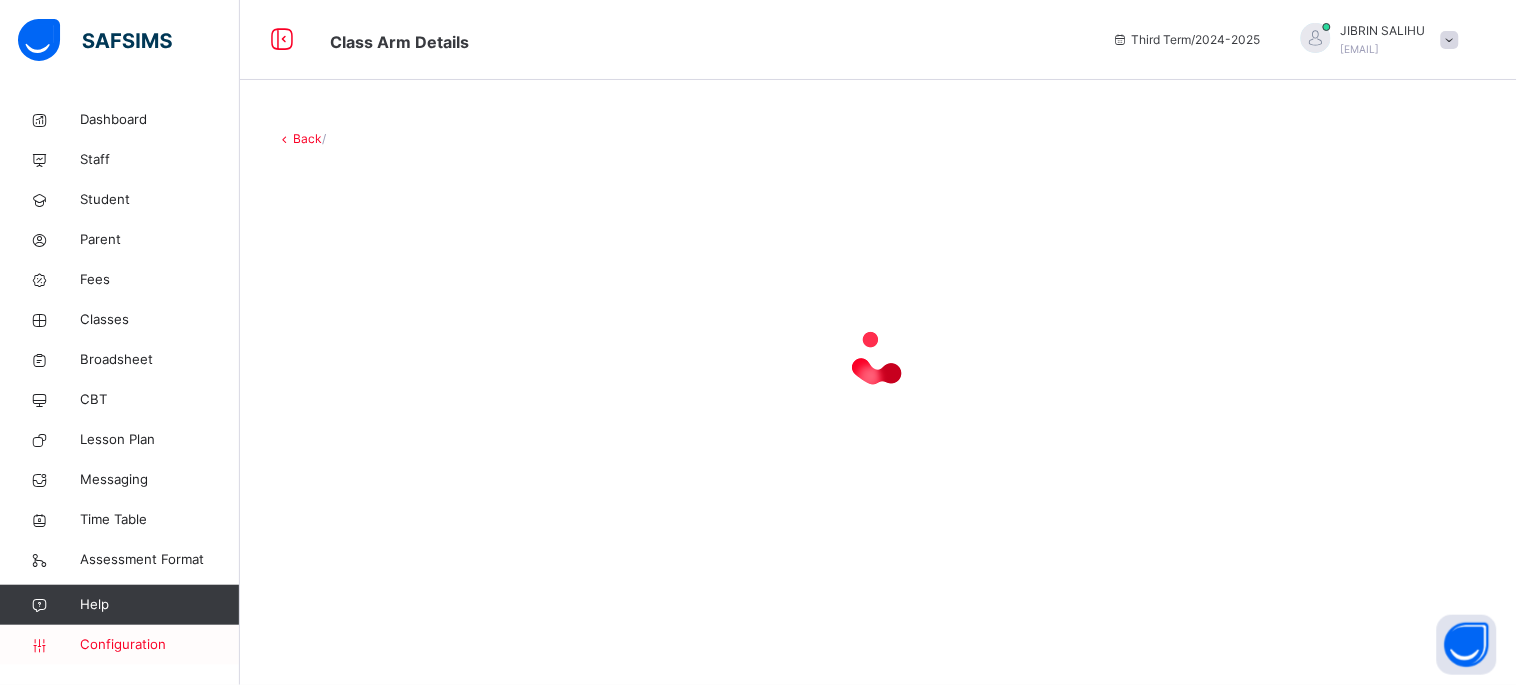 click on "Configuration" at bounding box center [159, 645] 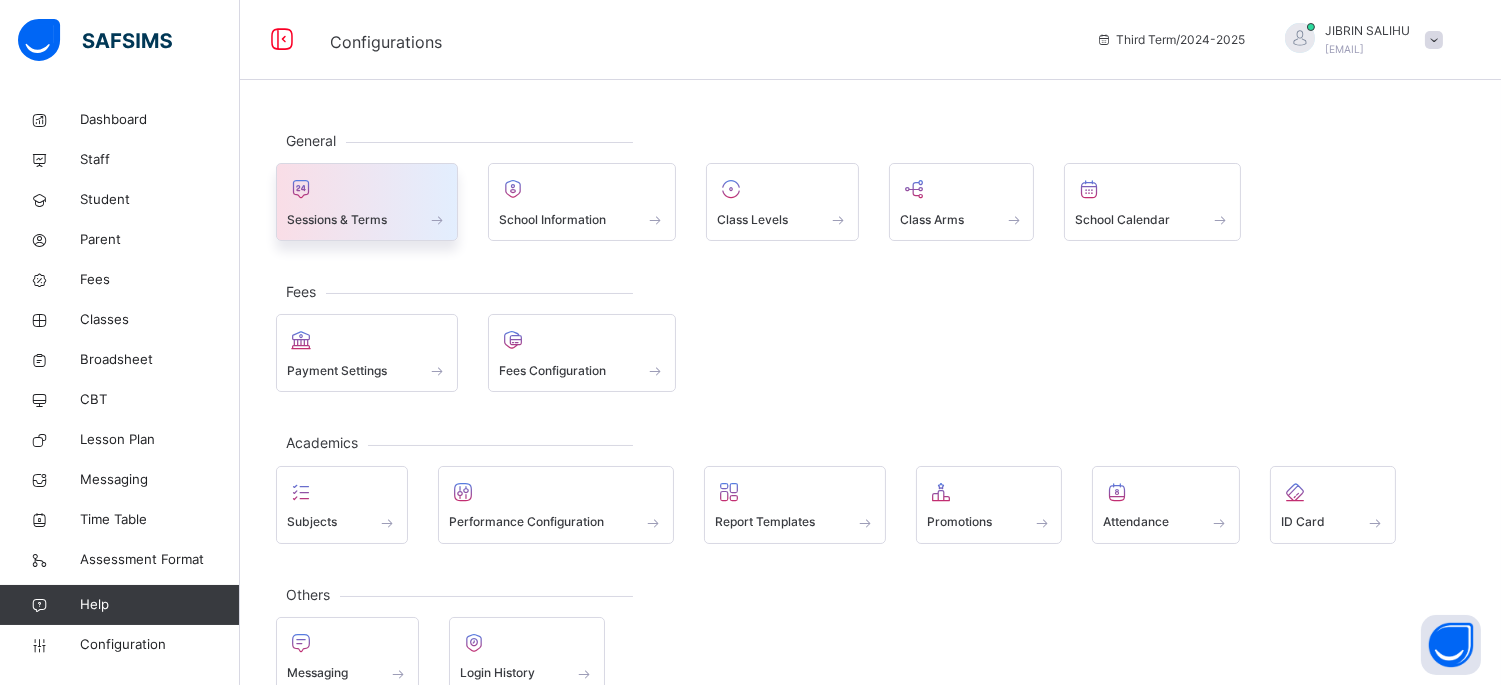 click on "Sessions & Terms" at bounding box center (337, 220) 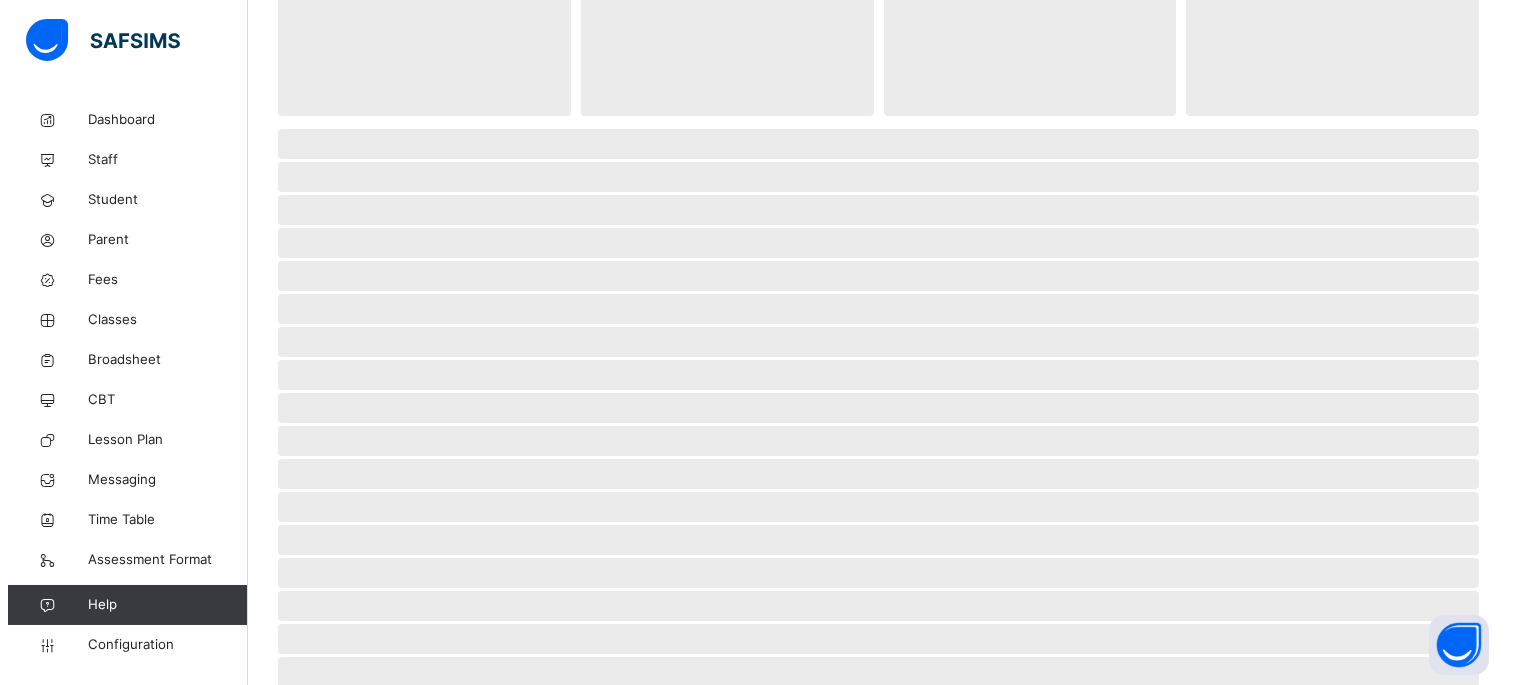 scroll, scrollTop: 0, scrollLeft: 0, axis: both 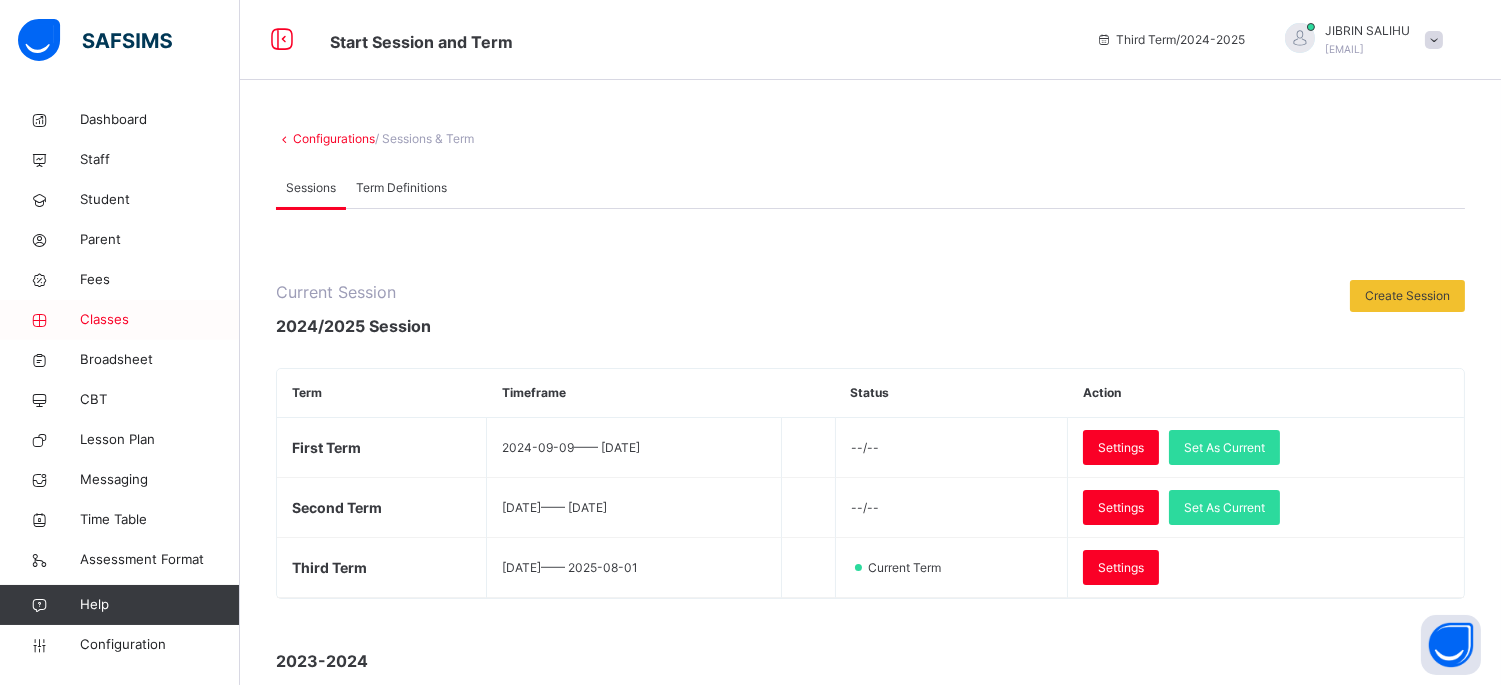 click on "Classes" at bounding box center [160, 320] 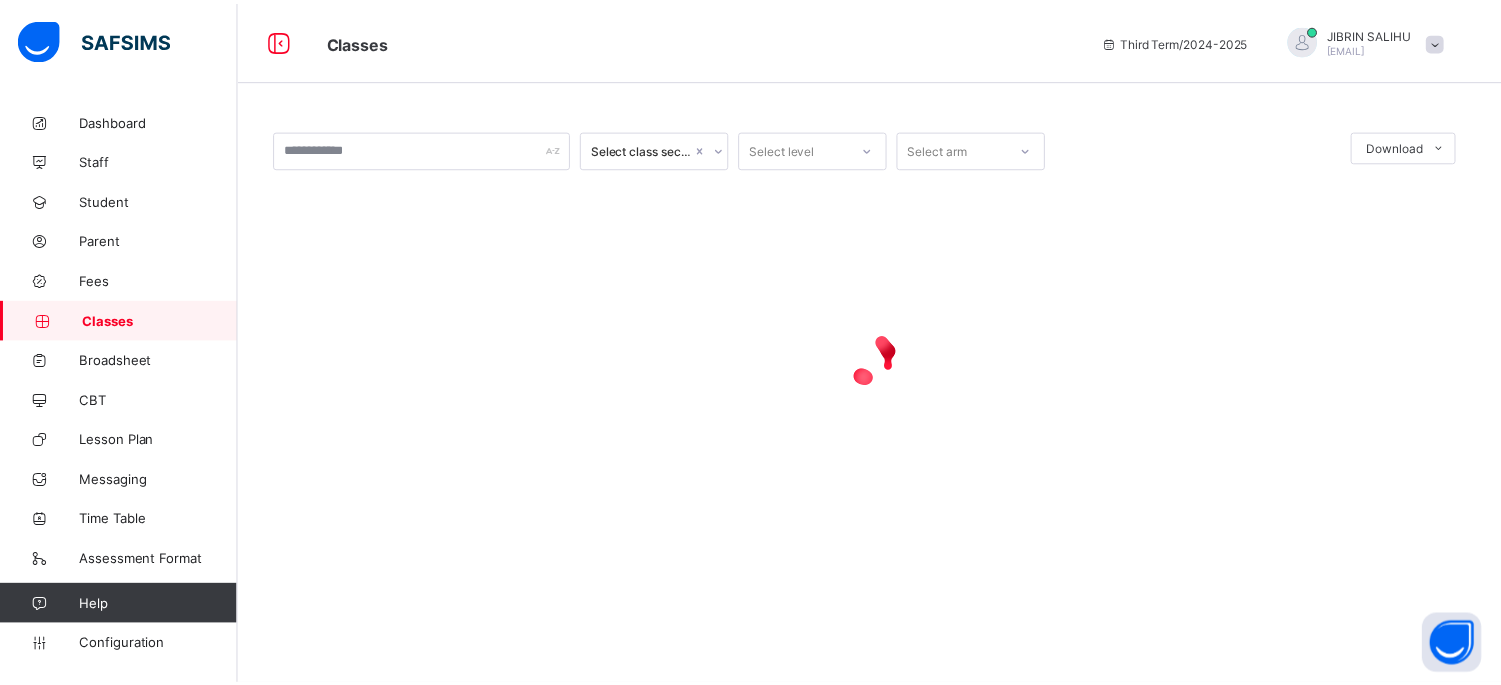 scroll, scrollTop: 0, scrollLeft: 0, axis: both 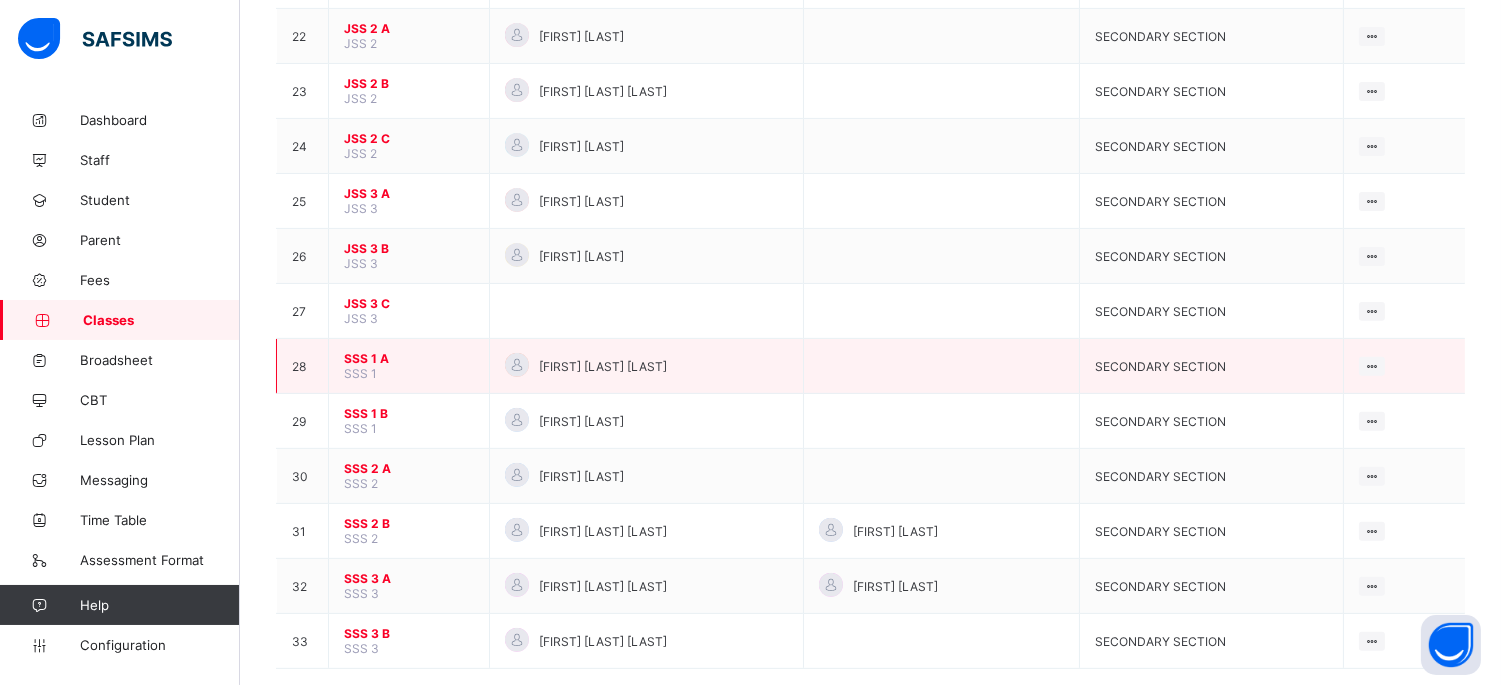 click on "SSS 1   A" at bounding box center (409, 358) 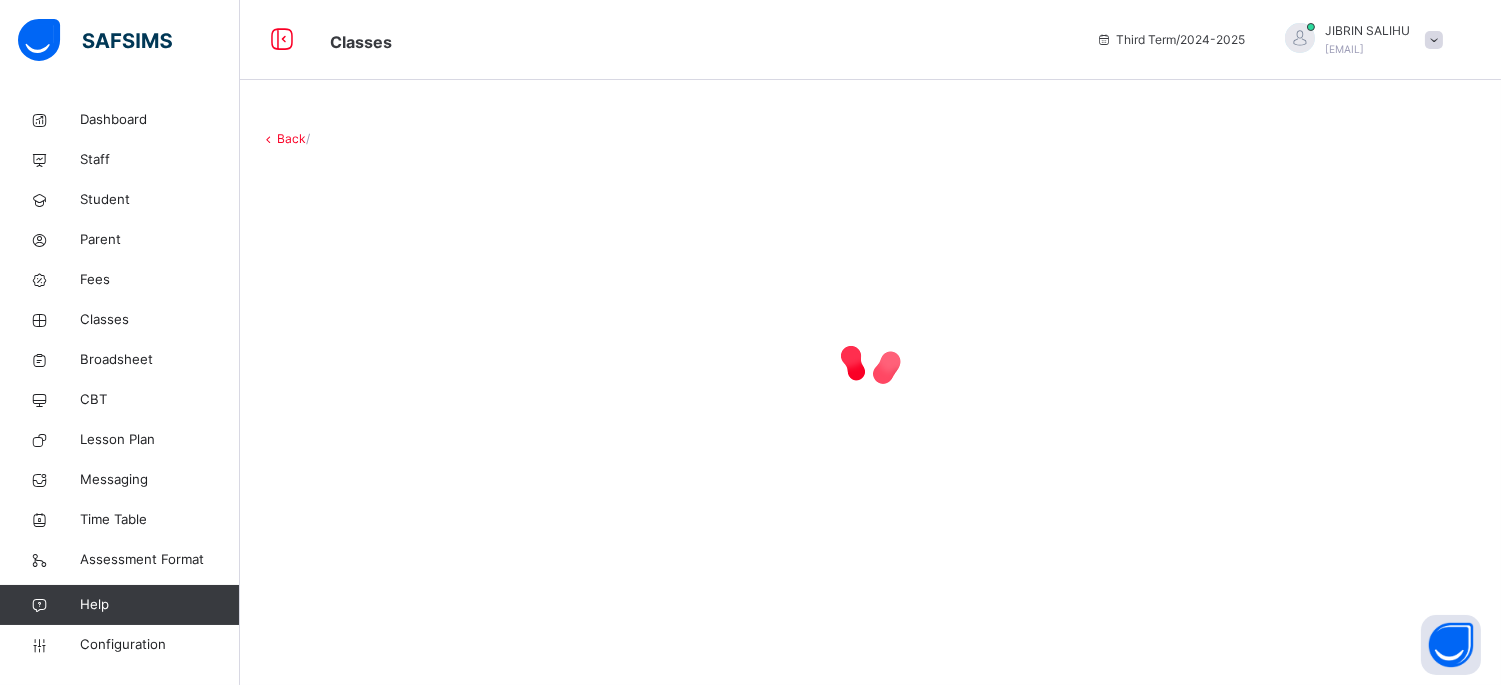 scroll, scrollTop: 0, scrollLeft: 0, axis: both 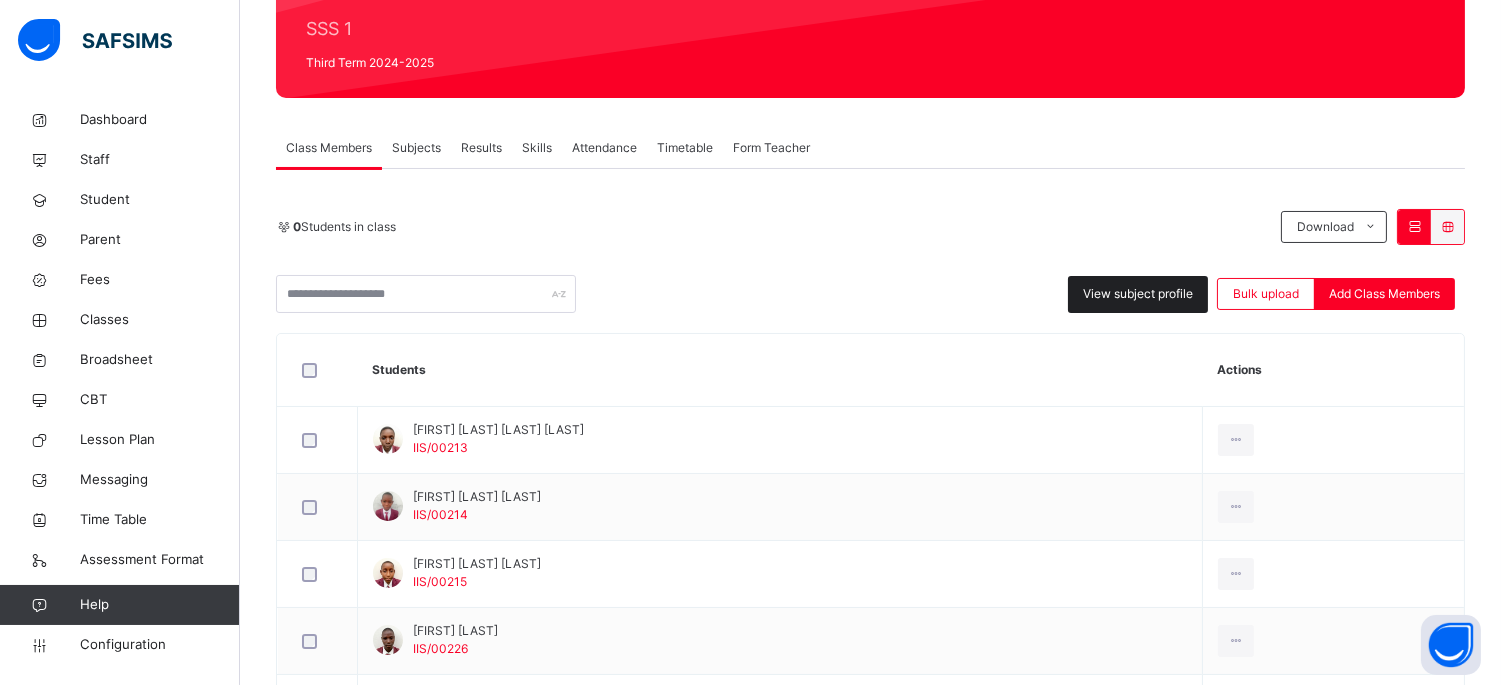 click on "View subject profile" at bounding box center (1138, 294) 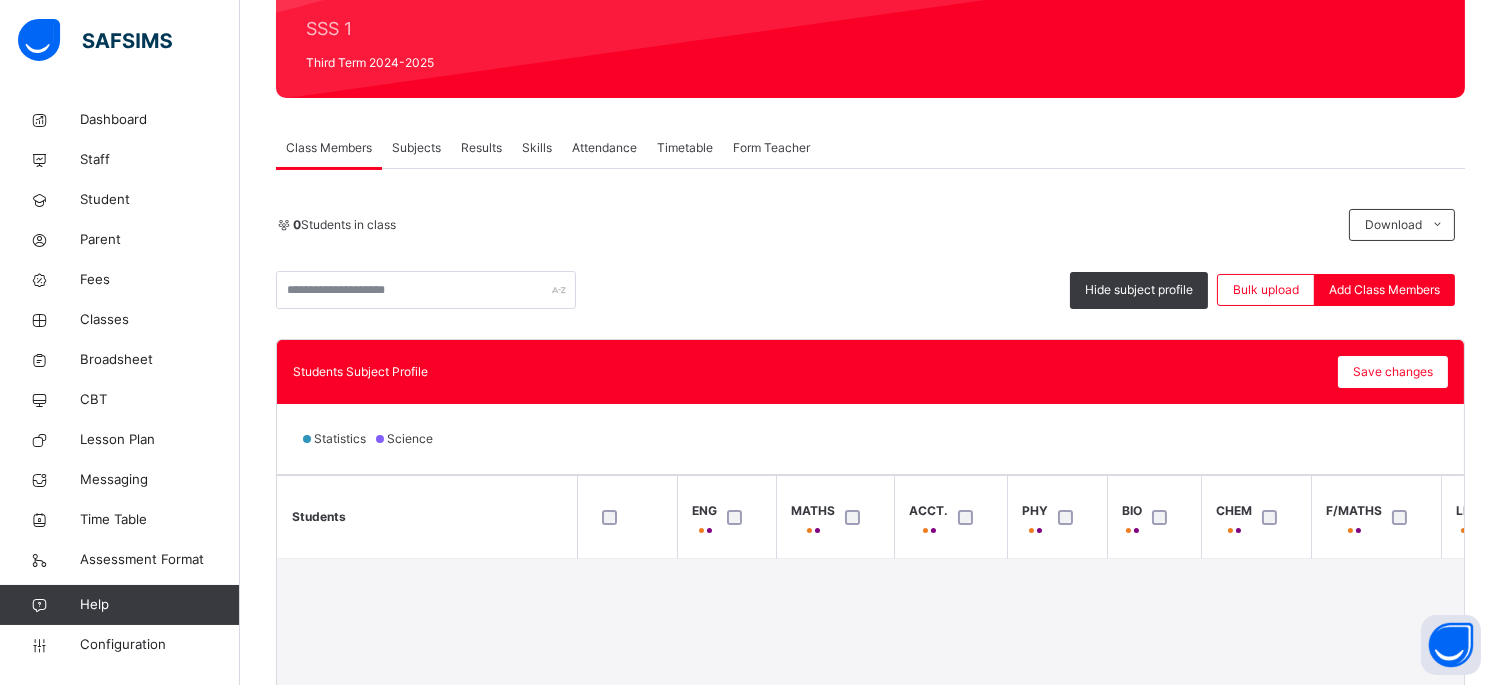scroll, scrollTop: 597, scrollLeft: 0, axis: vertical 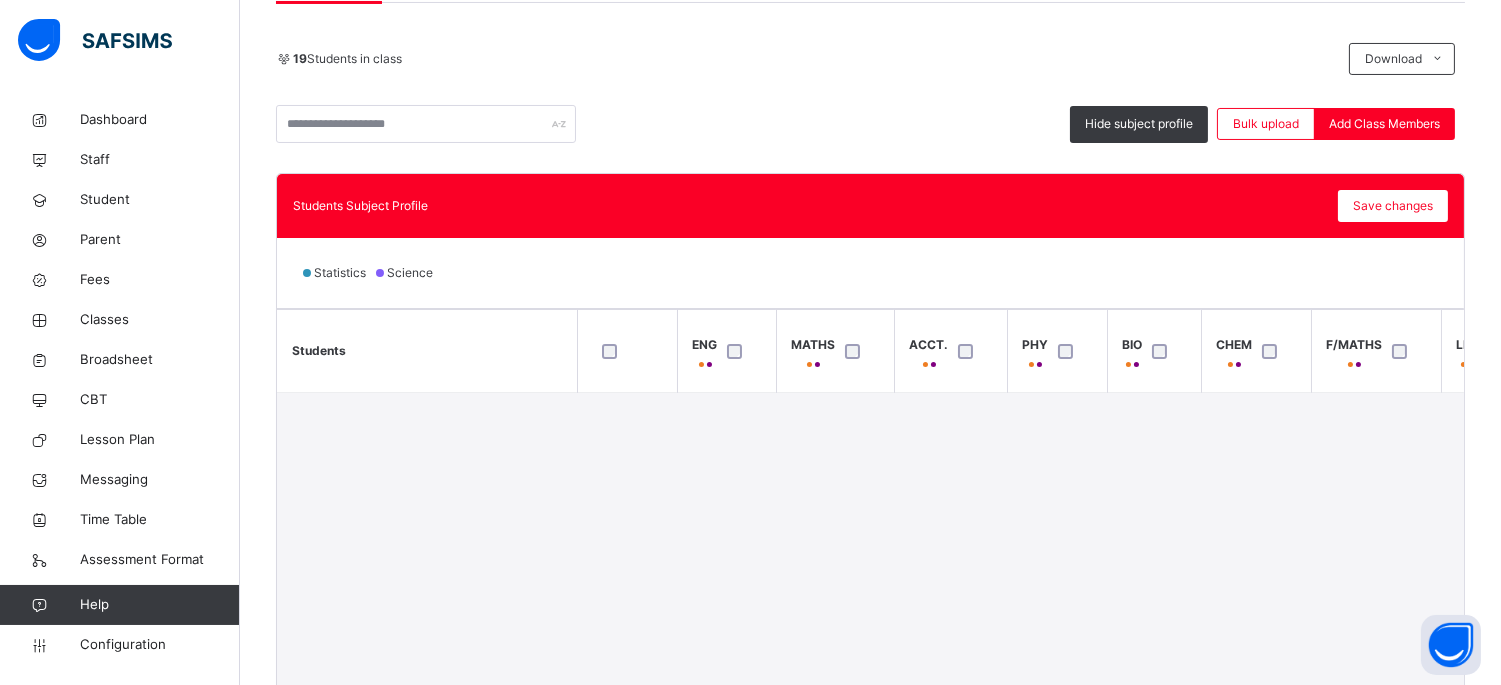 click on "19  Students in class Download Pdf Report Excel Report Hide subject profile Bulk upload Add Class Members" at bounding box center (870, 93) 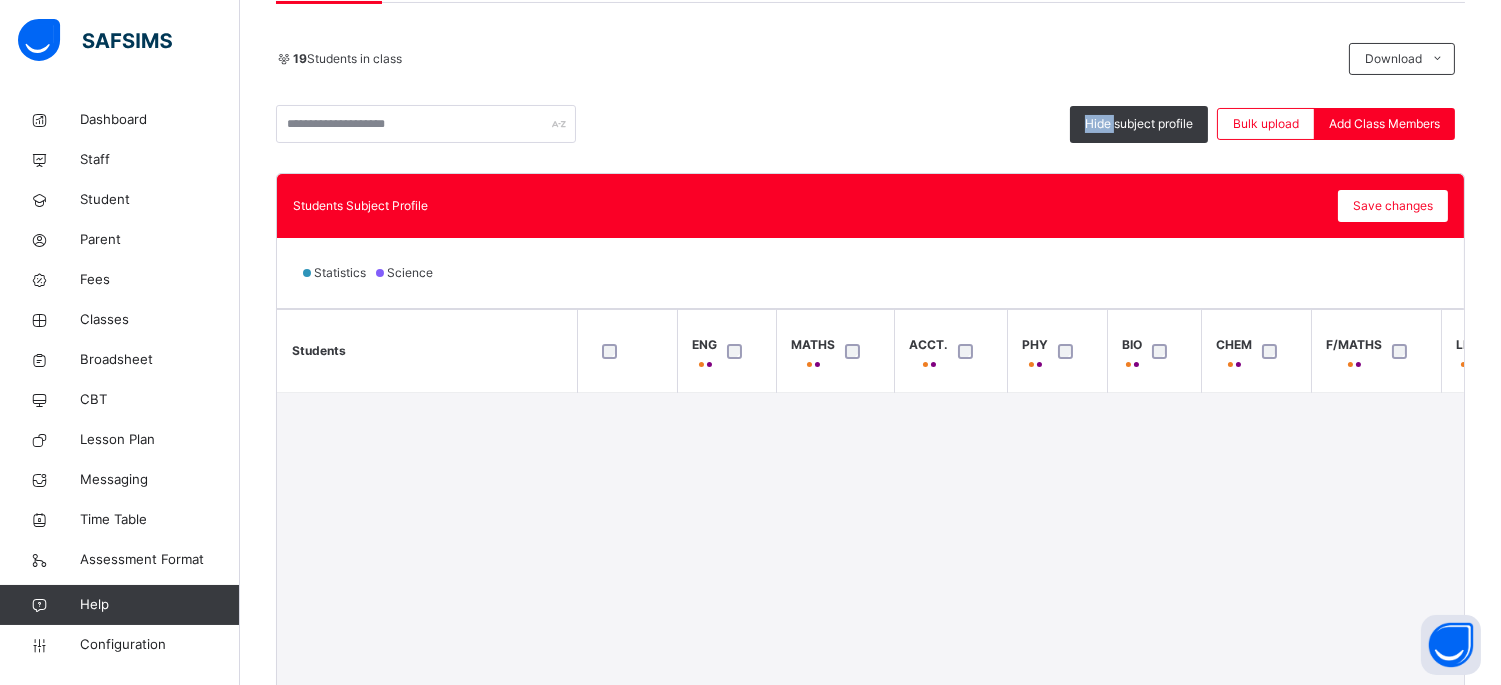 click on "19  Students in class Download Pdf Report Excel Report Hide subject profile Bulk upload Add Class Members" at bounding box center [870, 93] 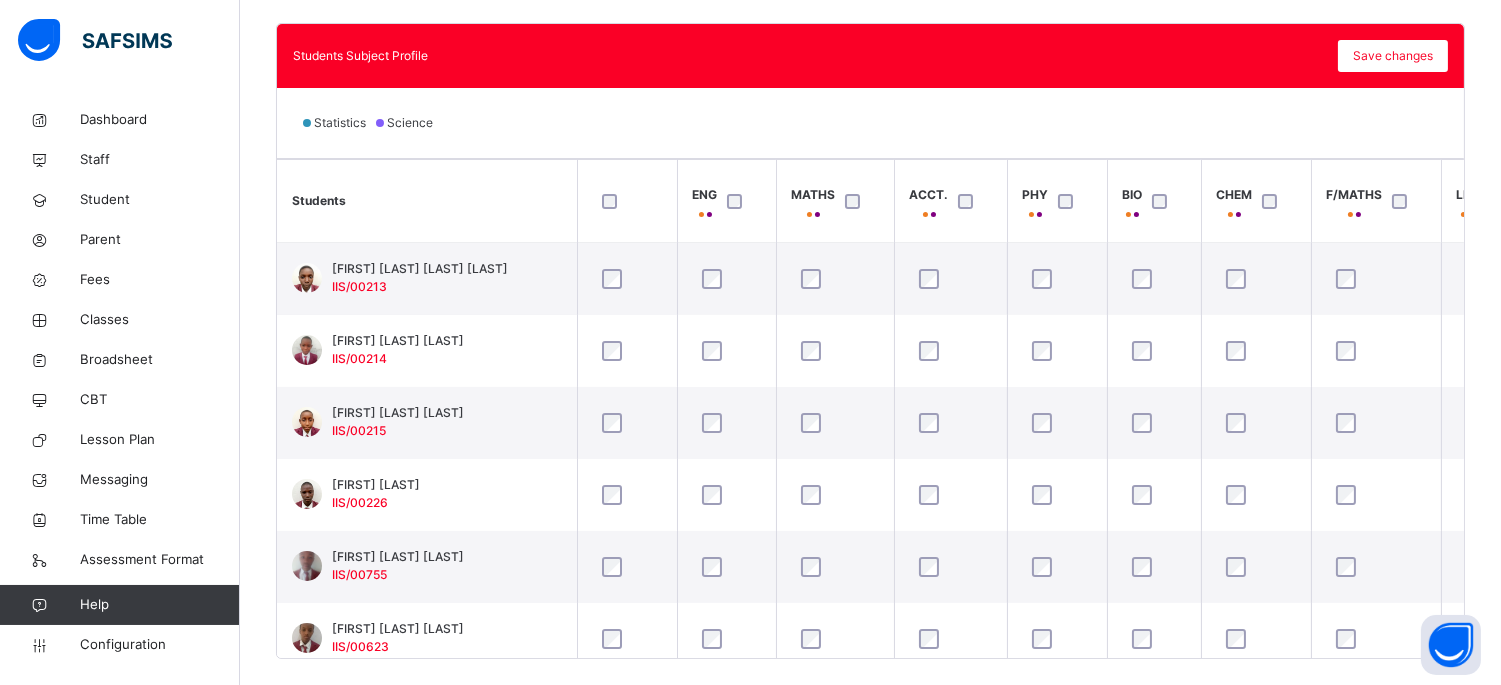 scroll, scrollTop: 597, scrollLeft: 0, axis: vertical 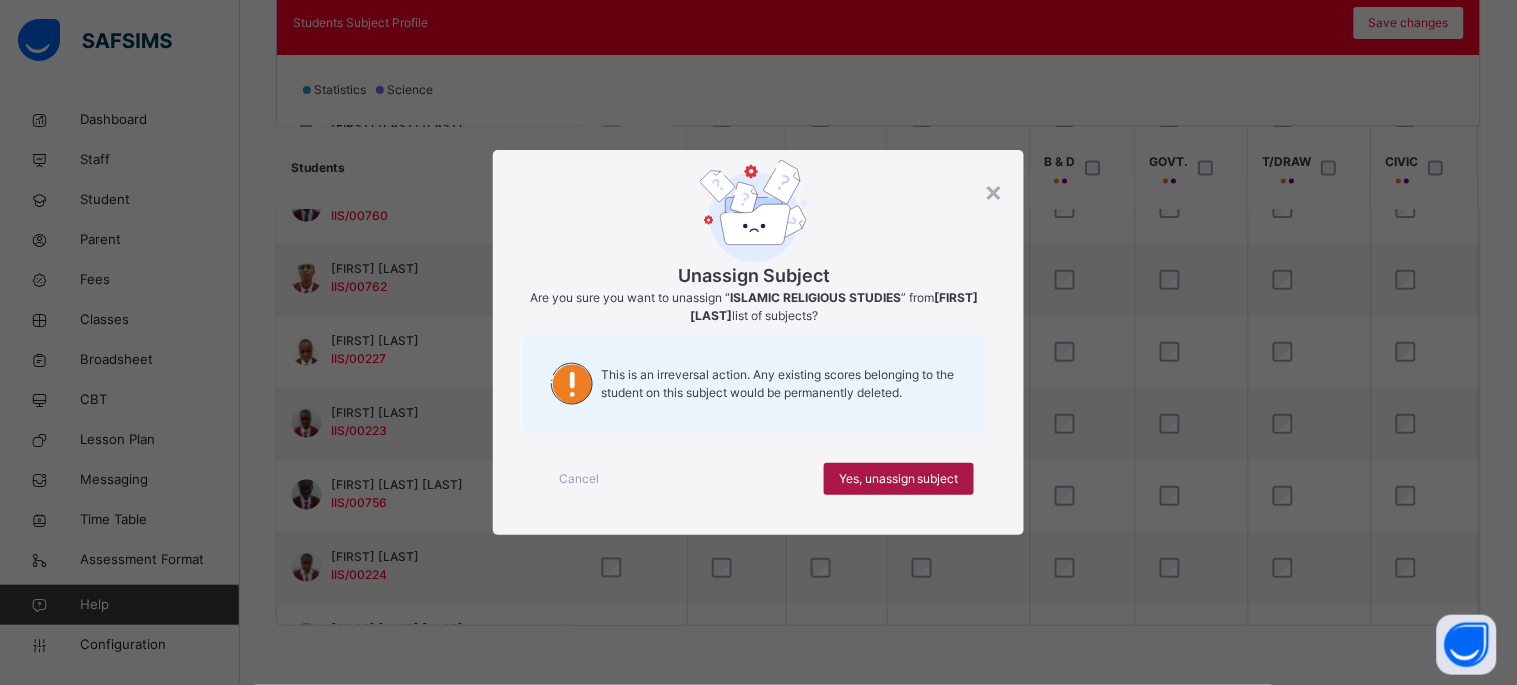 click on "Yes, unassign subject" at bounding box center [899, 479] 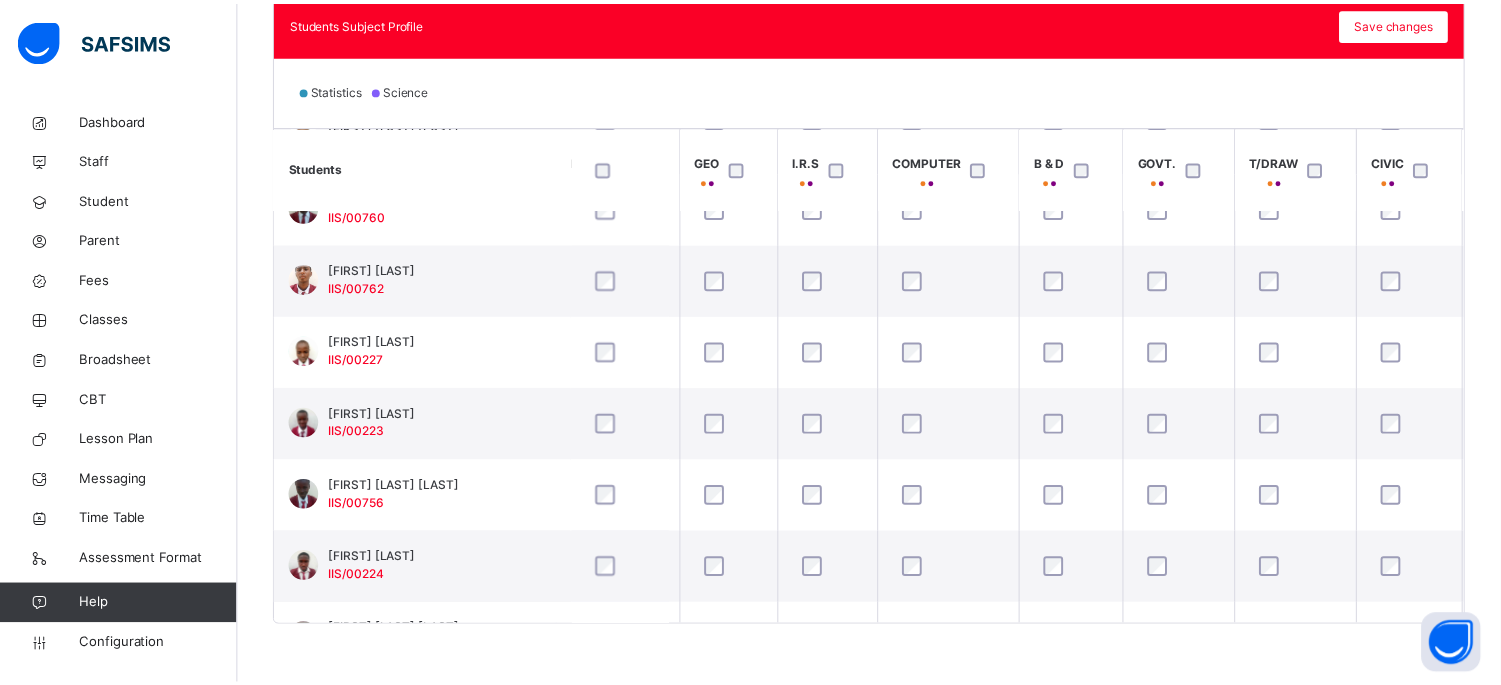 scroll, scrollTop: 830, scrollLeft: 1203, axis: both 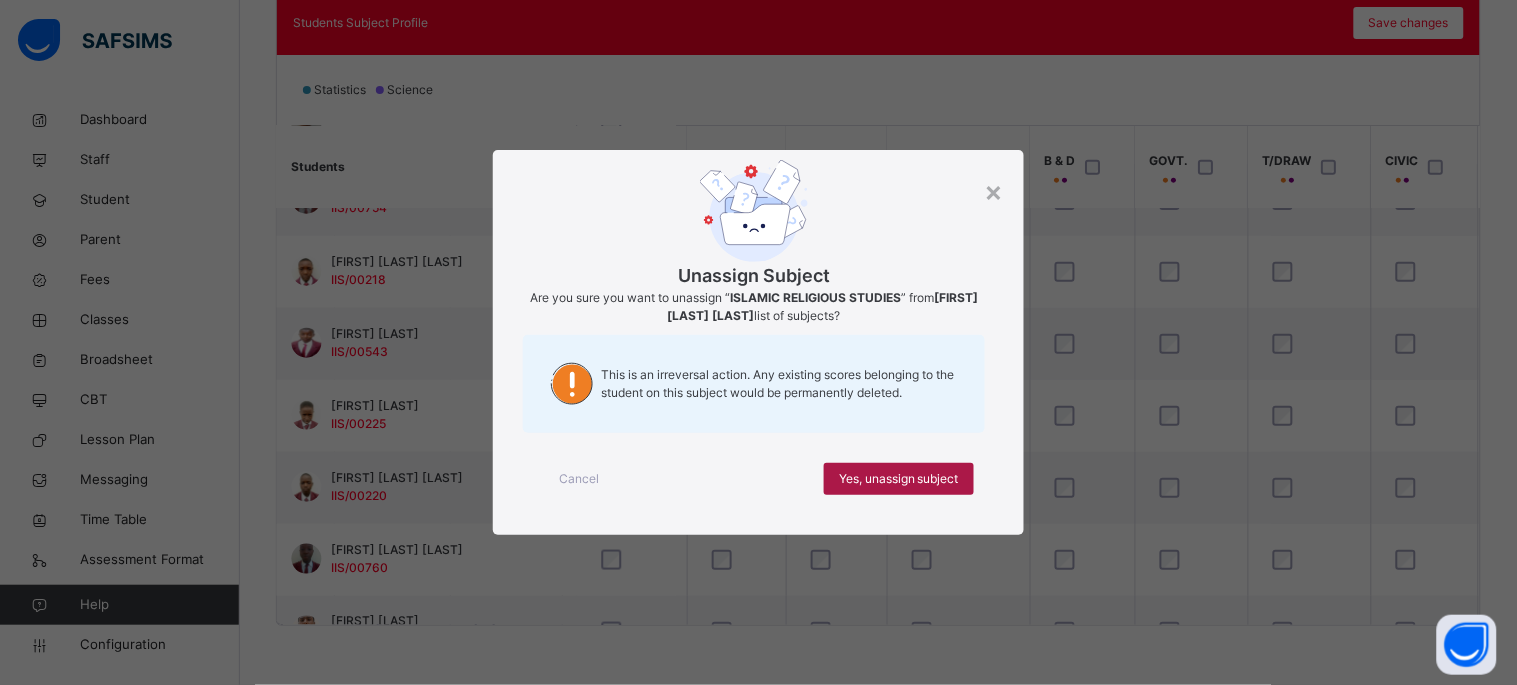 click on "Yes, unassign subject" at bounding box center [899, 479] 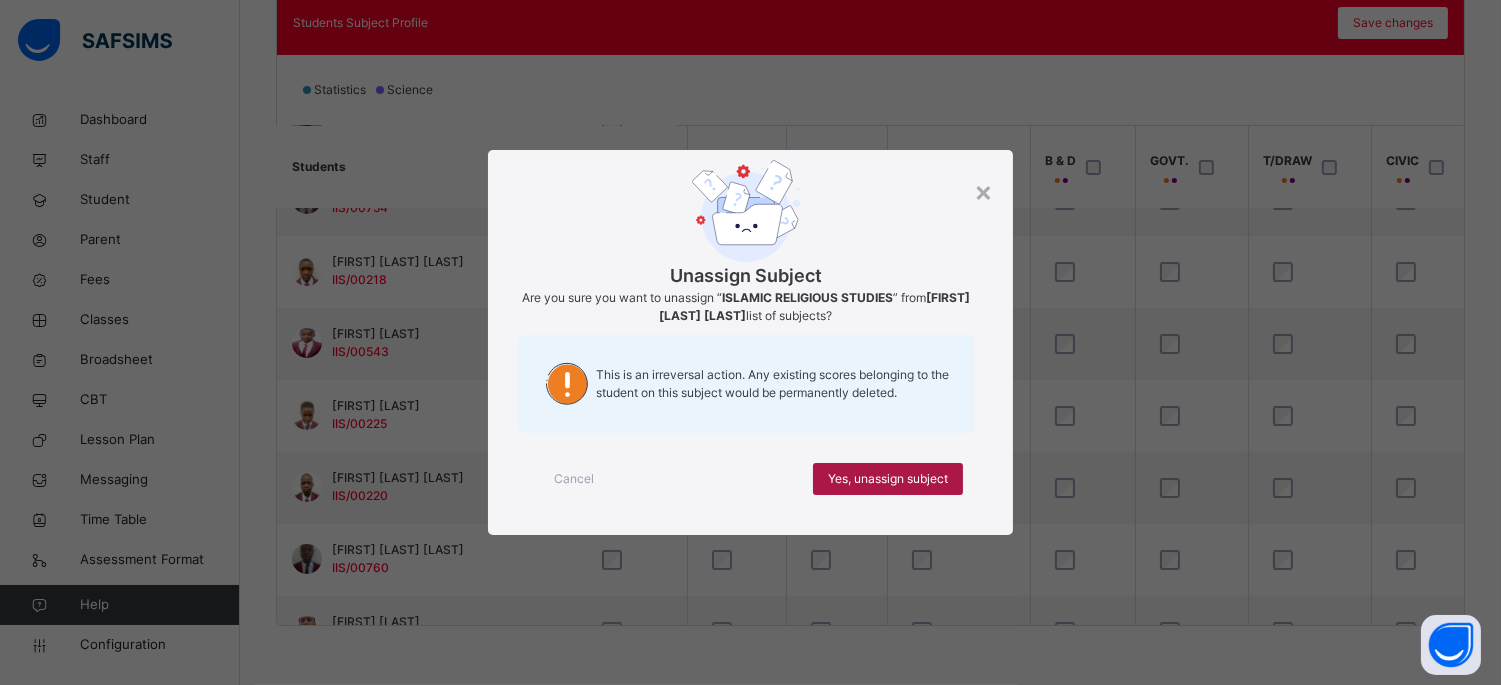 scroll, scrollTop: 478, scrollLeft: 1203, axis: both 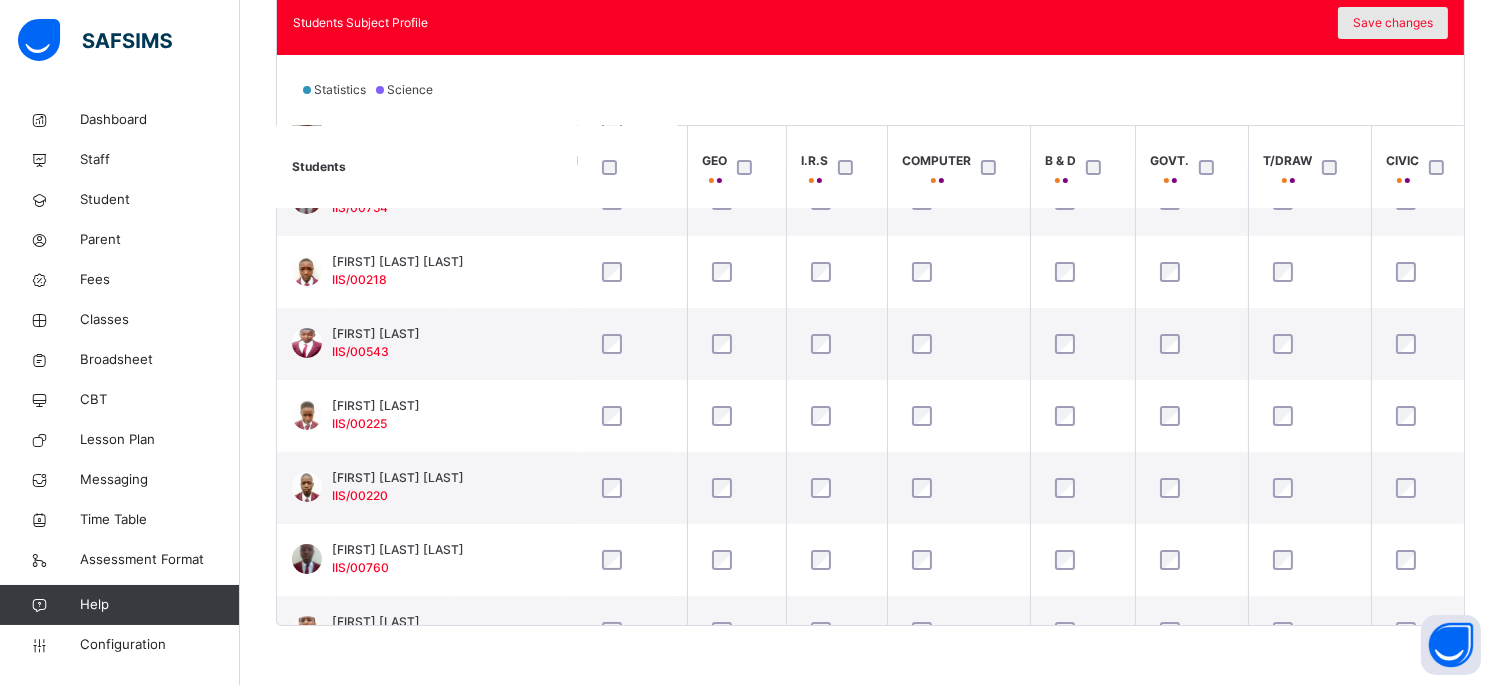 click on "Save changes" at bounding box center [1393, 23] 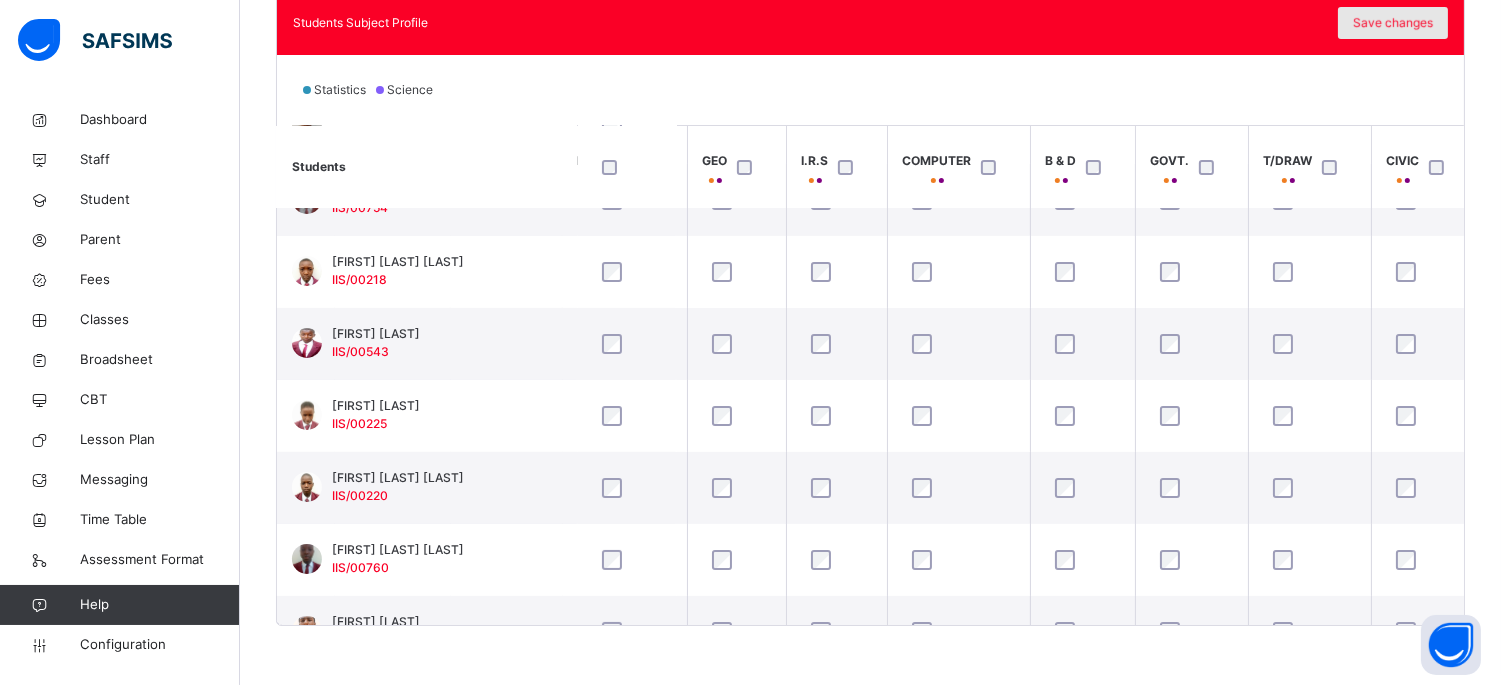 click on "Save changes" at bounding box center [1393, 23] 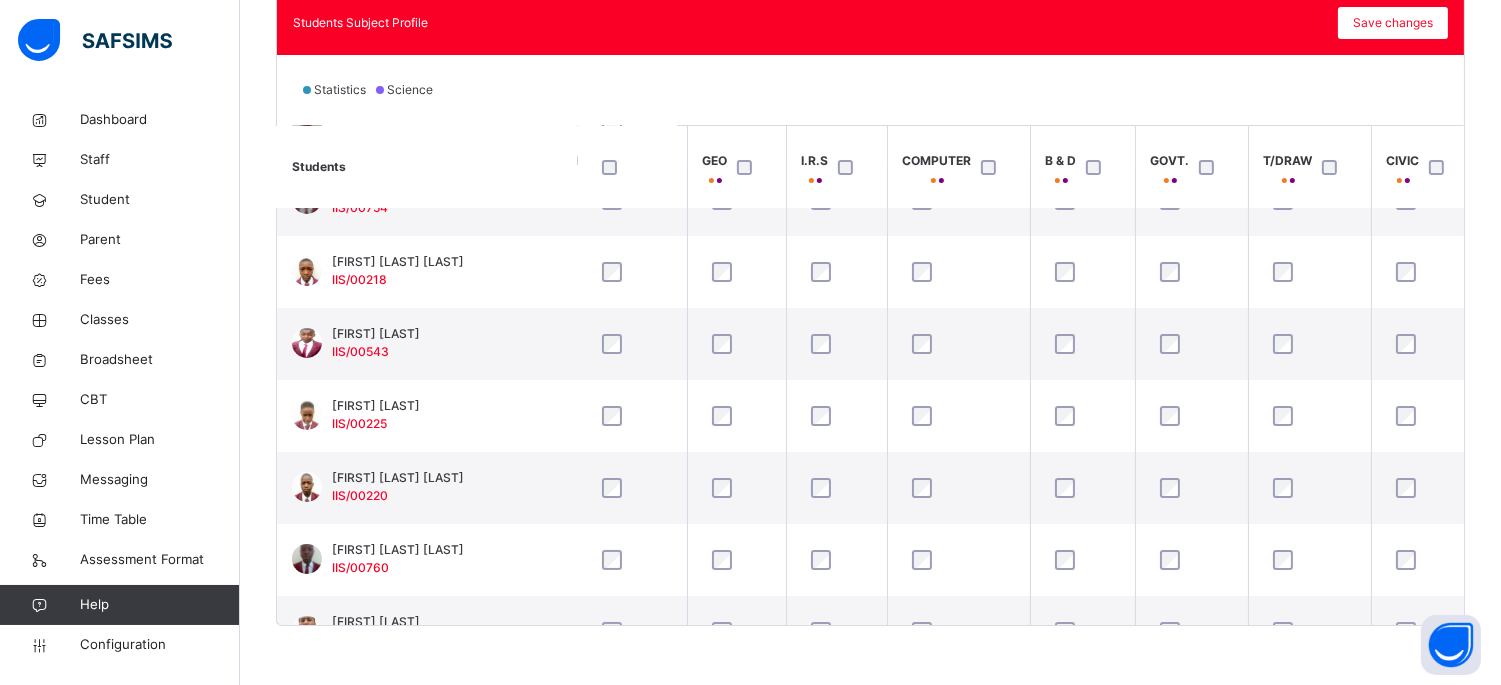scroll, scrollTop: 0, scrollLeft: 0, axis: both 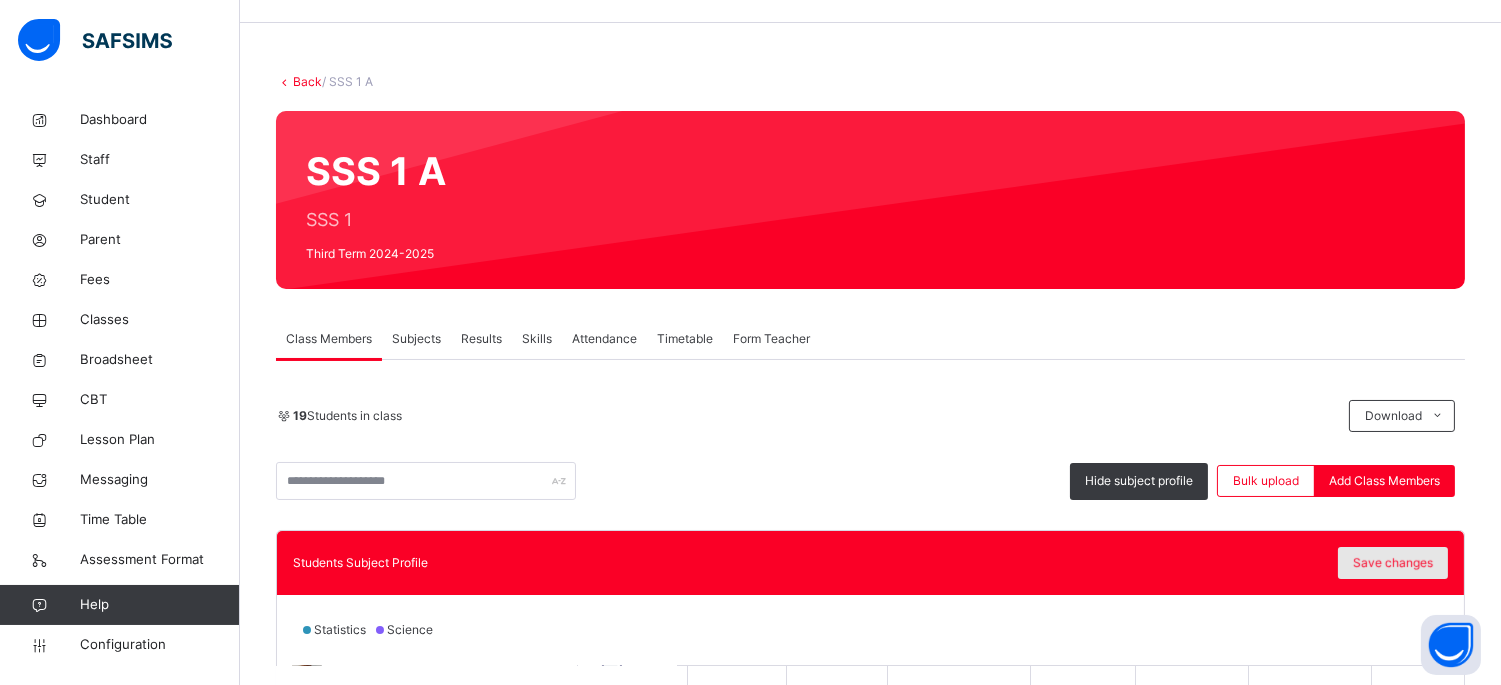 click on "Save changes" at bounding box center (1393, 563) 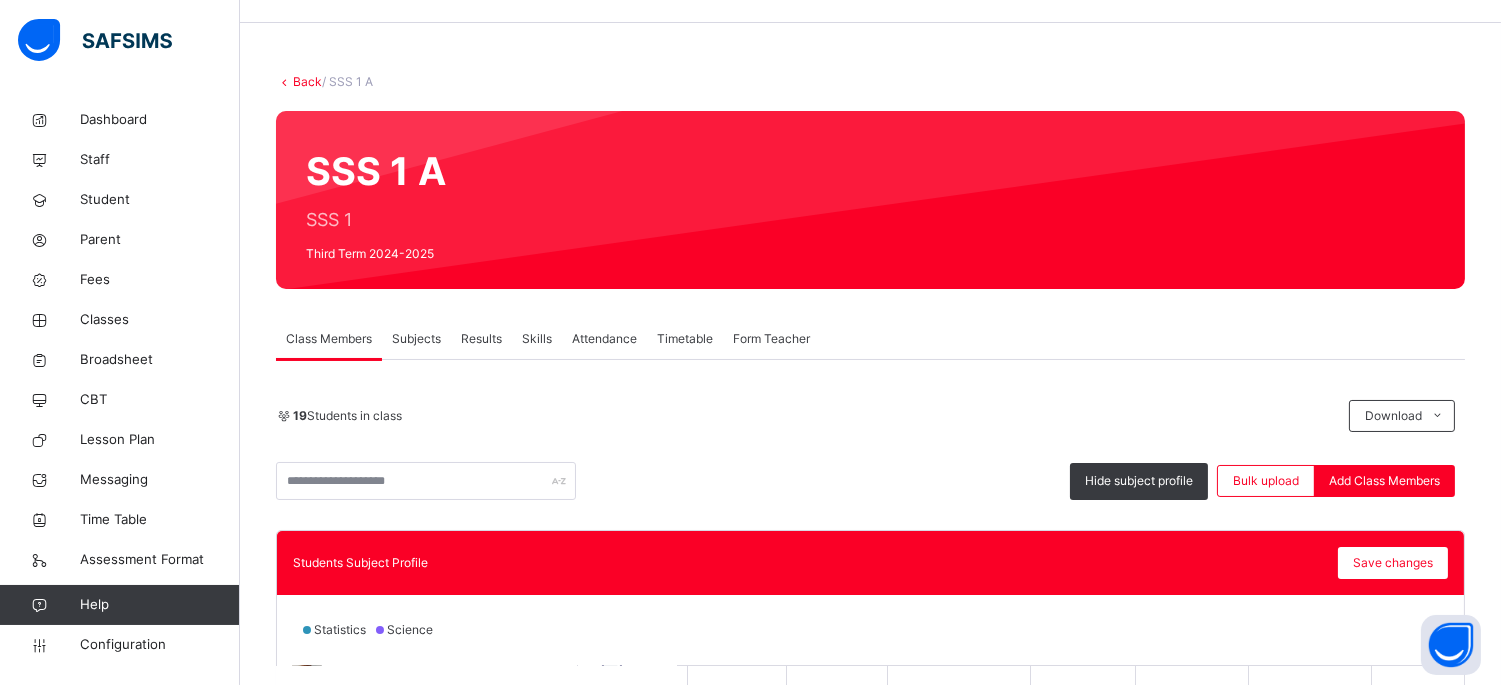 scroll, scrollTop: 0, scrollLeft: 0, axis: both 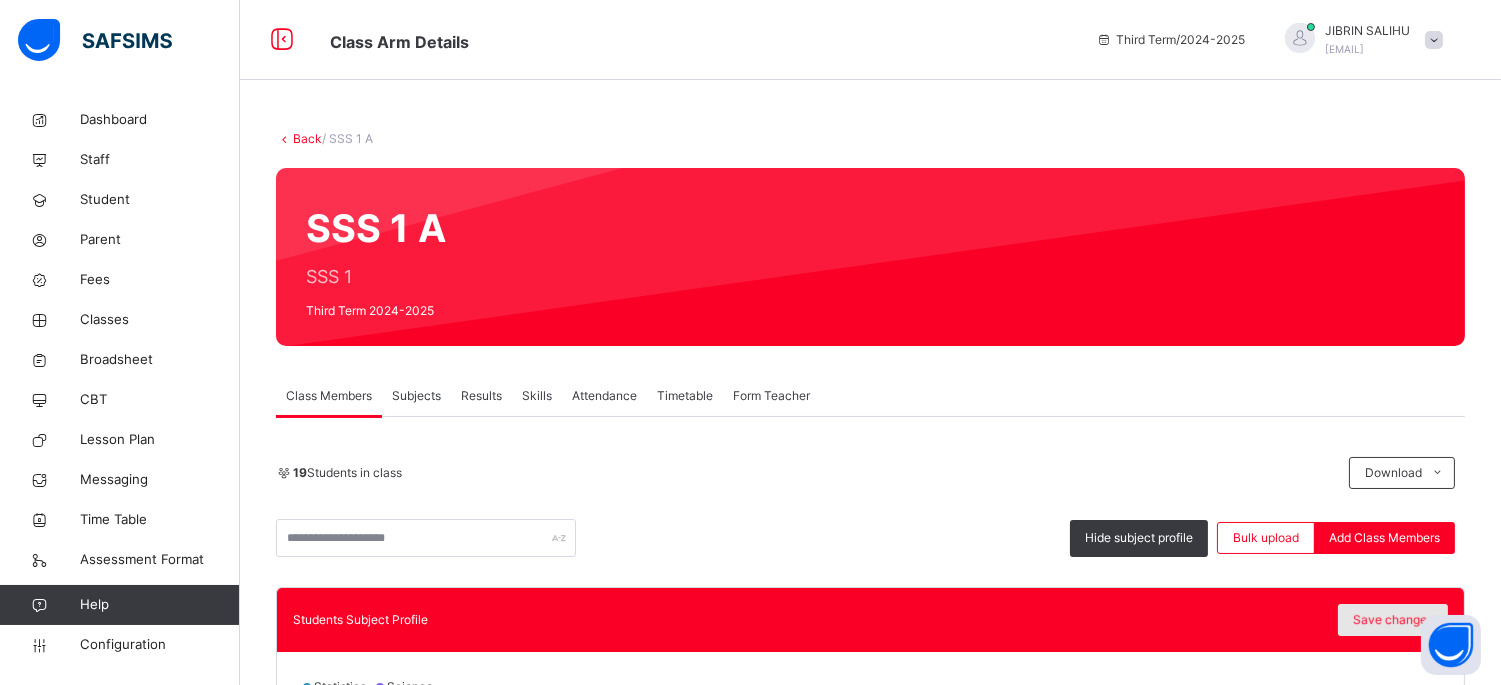 click on "Save changes" at bounding box center [1393, 620] 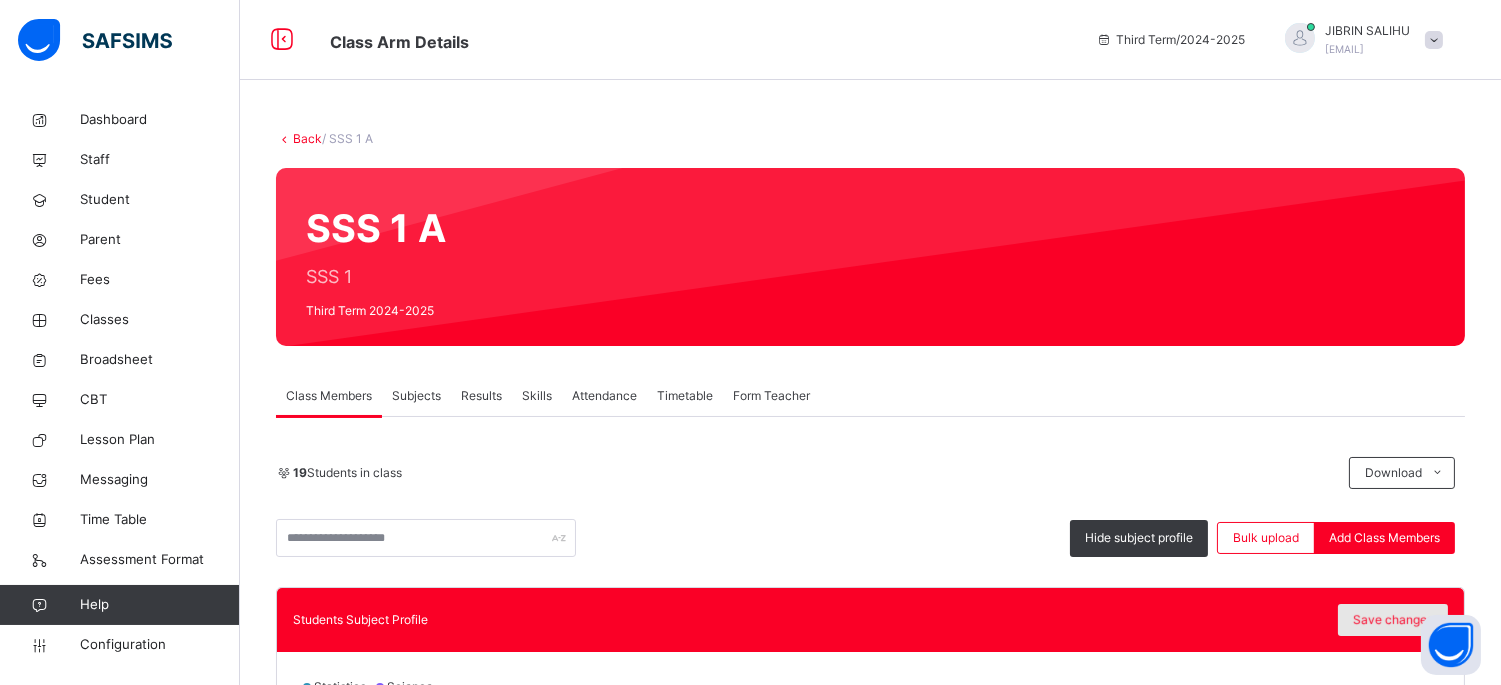 click on "Save changes" at bounding box center (1393, 620) 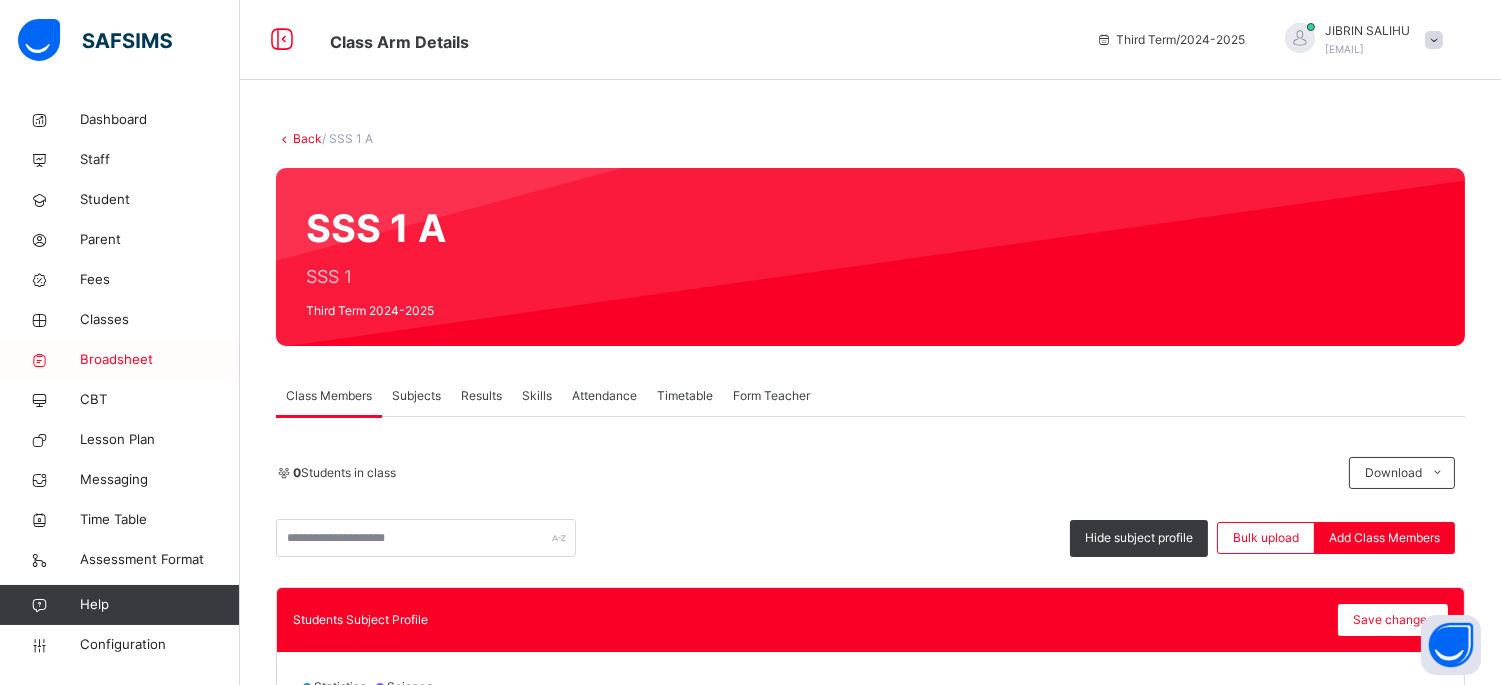 click on "Broadsheet" at bounding box center (160, 360) 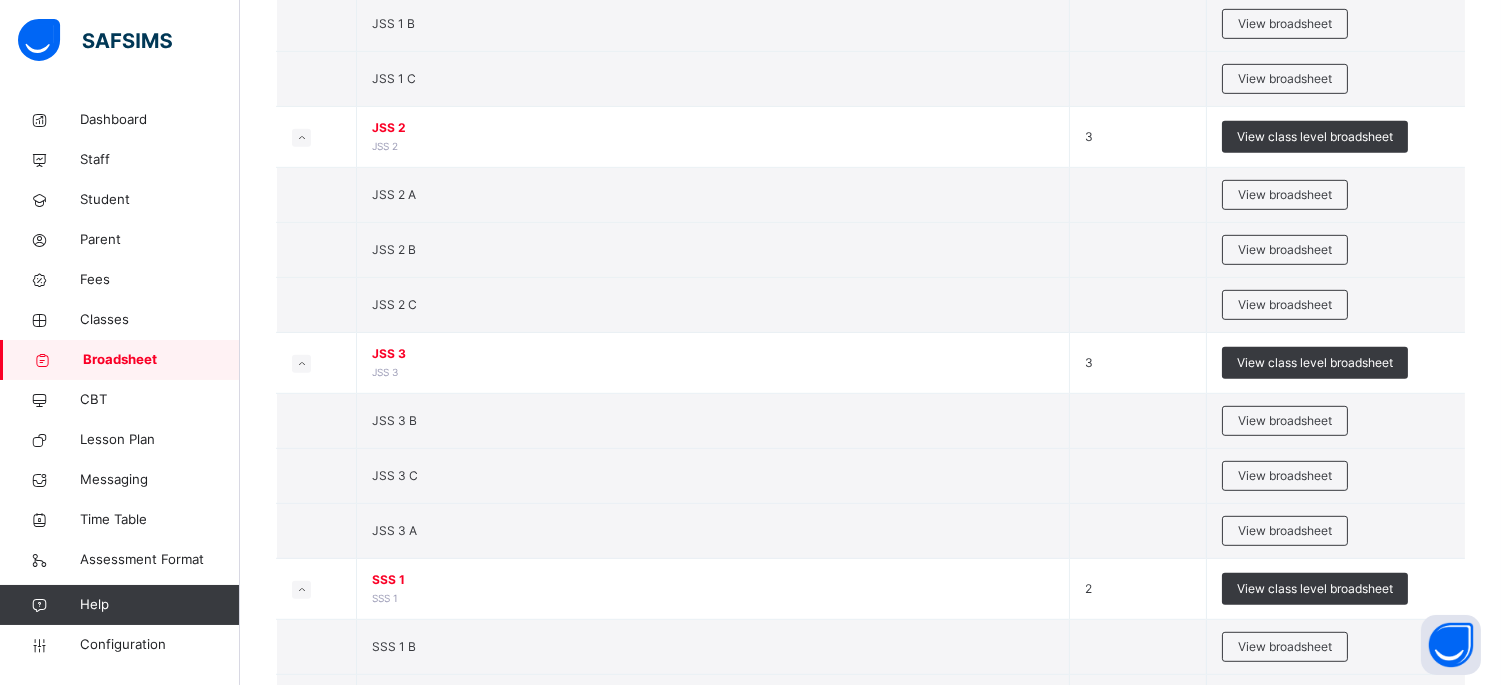 scroll, scrollTop: 2397, scrollLeft: 0, axis: vertical 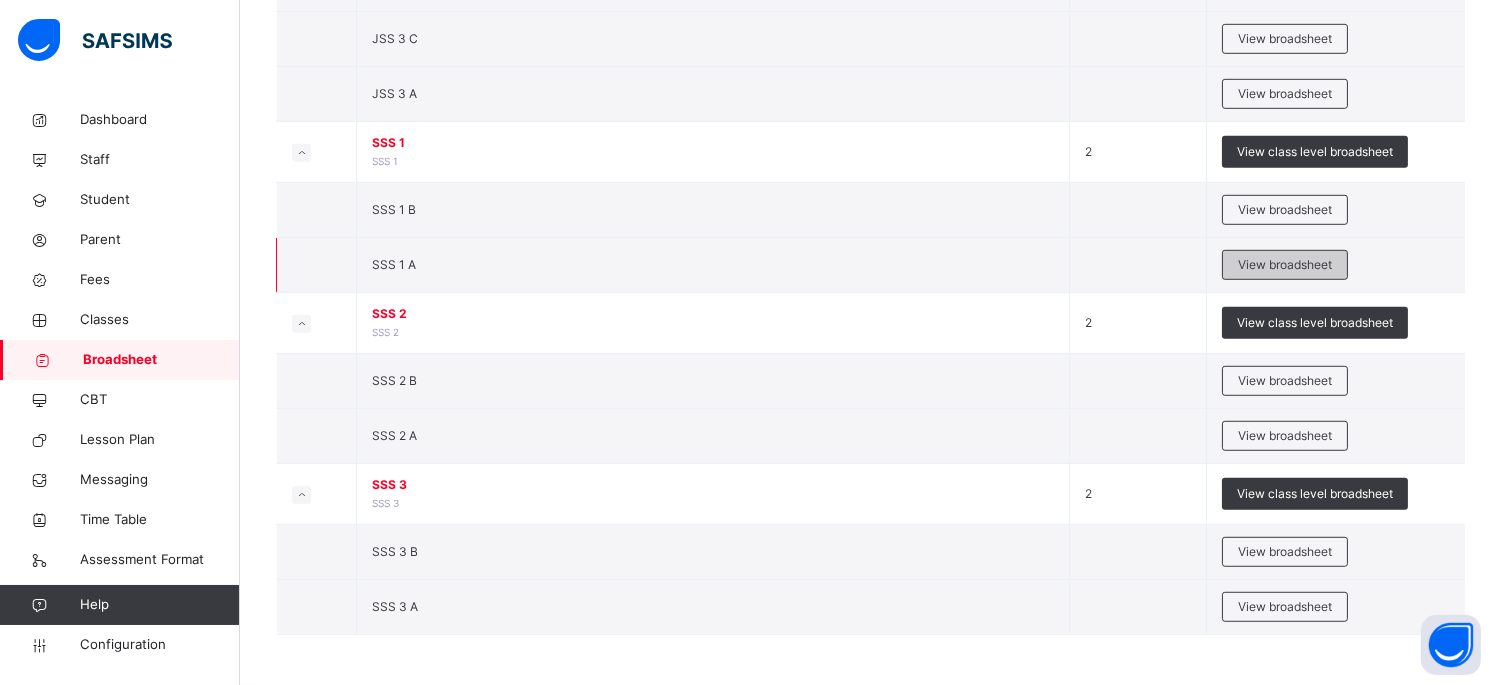 click on "View broadsheet" at bounding box center (1285, 265) 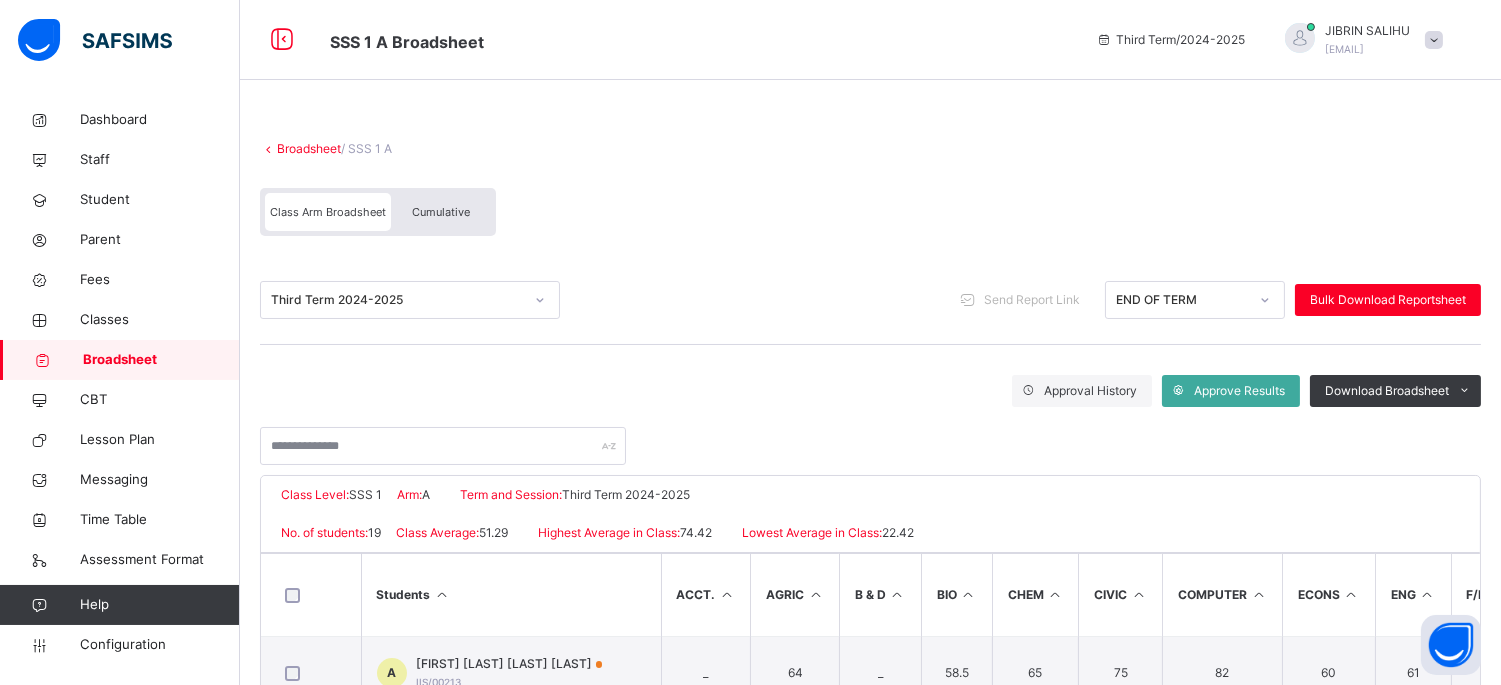 click on "Cumulative" at bounding box center (441, 212) 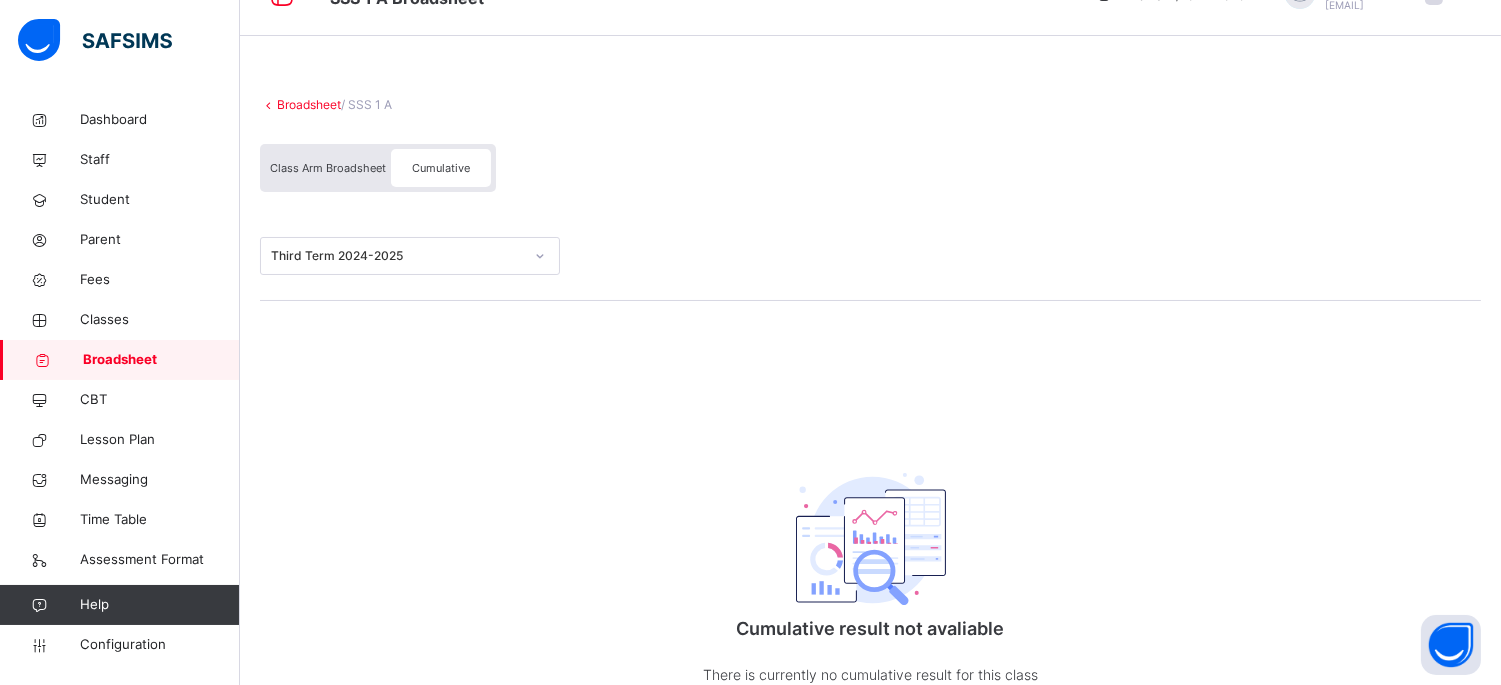 scroll, scrollTop: 126, scrollLeft: 0, axis: vertical 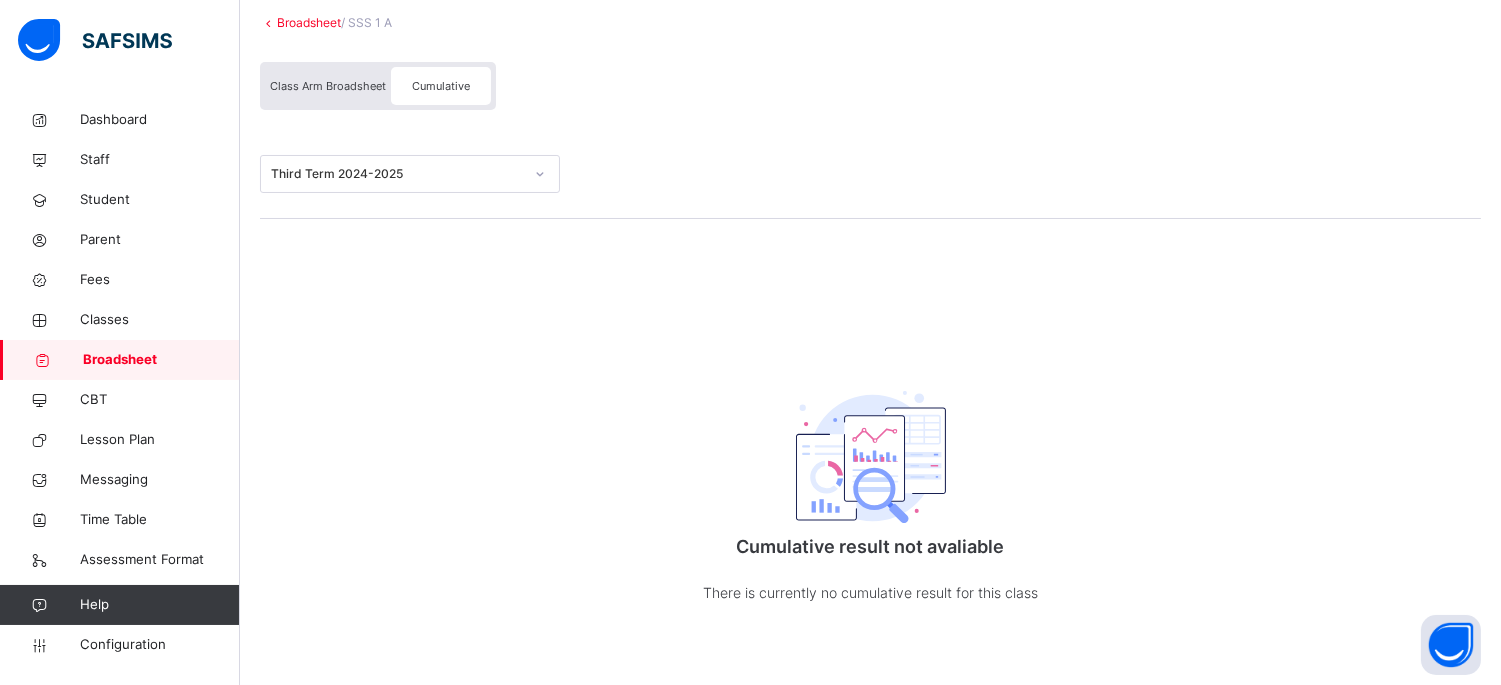 click on "Broadsheet  / SSS 1 A Class Arm Broadsheet Cumulative Third Term 2024-2025 Cumulative result not avaliable There is currently no cumulative result for this class           undefined undefined   Pending View Reportsheet     Position               /undefined         Total Score                 Final Average                 No. of Subjects                 No. in Class                 Class Average                 High. Average in Class                 Low. Average in Class             Assessments     Subjects         Total         Position         Out of         Class average     Form Teacher's comment   Head Teacher's comment   Close   Approve Student Results   × Are you sure to approve this result? Cancel Yes, Approve ×  Send Result Link Recipients Below are the list of students whose parents will receive the result link. Email SMS Cancel Send link × Download Broadsheet Excel Please select the Assessment you want to download the broadsheet for: ALL Cancel Download           undefined undefined   Pending" at bounding box center [870, 329] 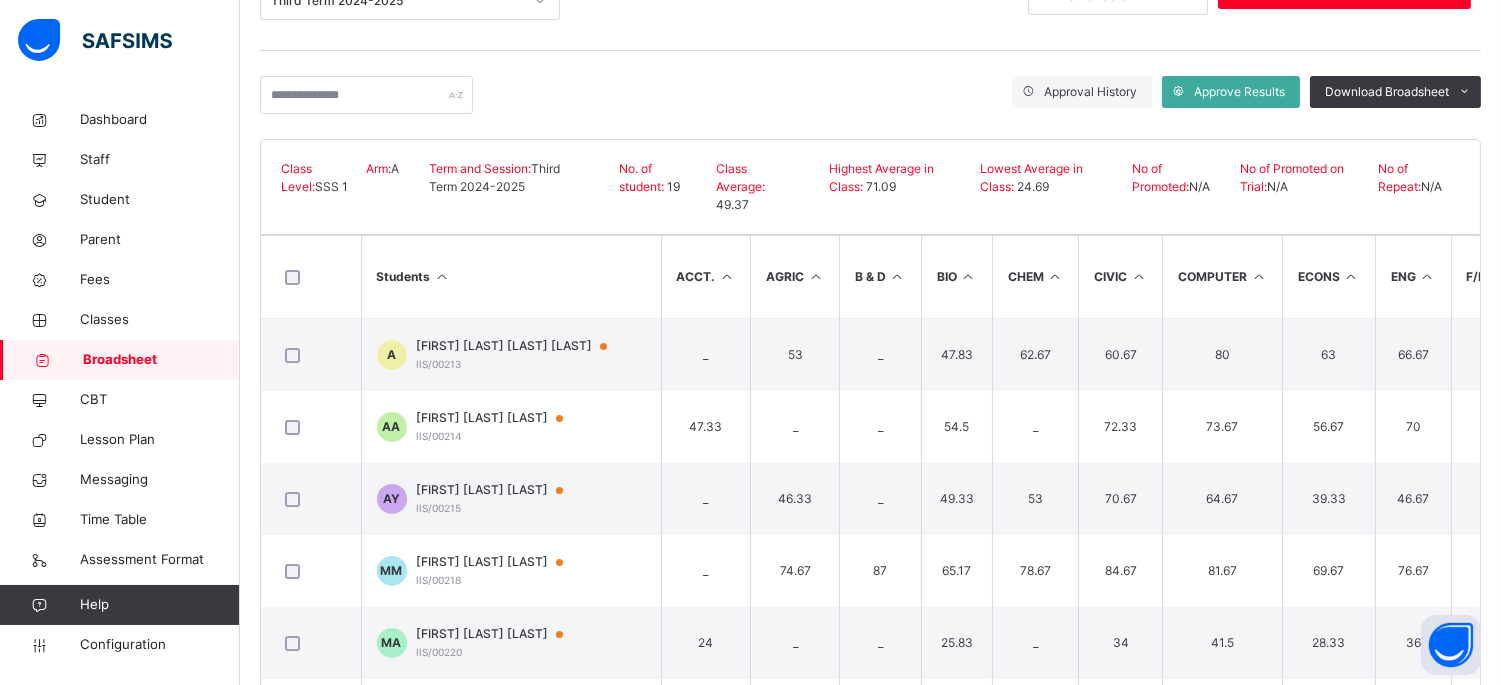 scroll, scrollTop: 393, scrollLeft: 0, axis: vertical 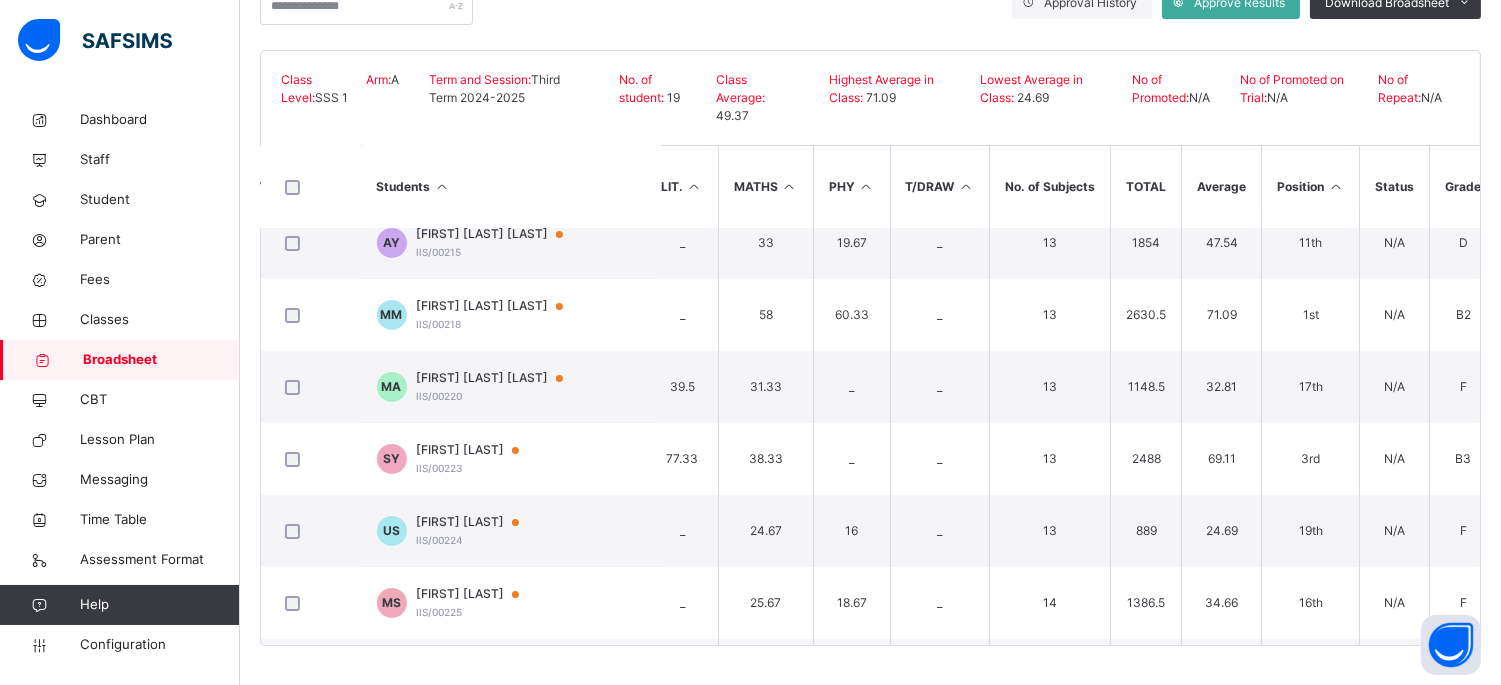drag, startPoint x: 1498, startPoint y: 352, endPoint x: 1498, endPoint y: 368, distance: 16 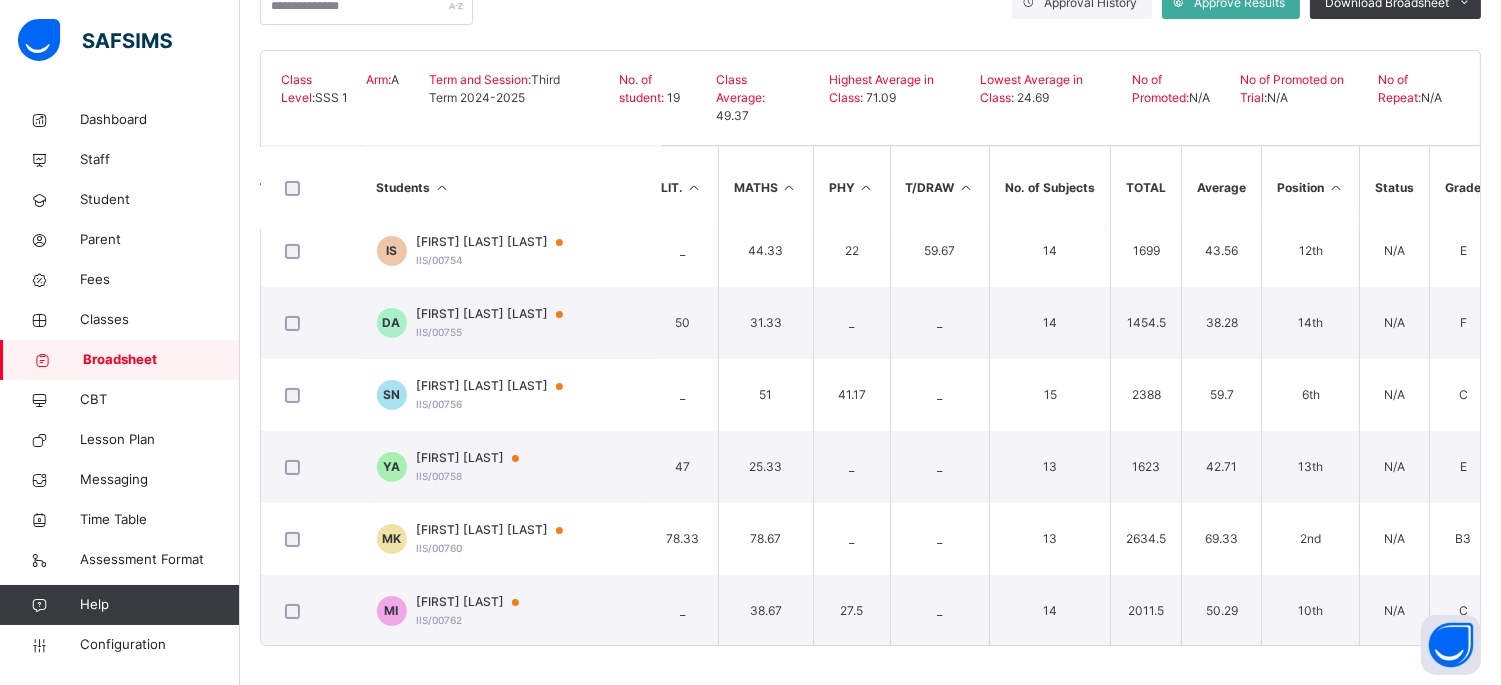 scroll, scrollTop: 961, scrollLeft: 1362, axis: both 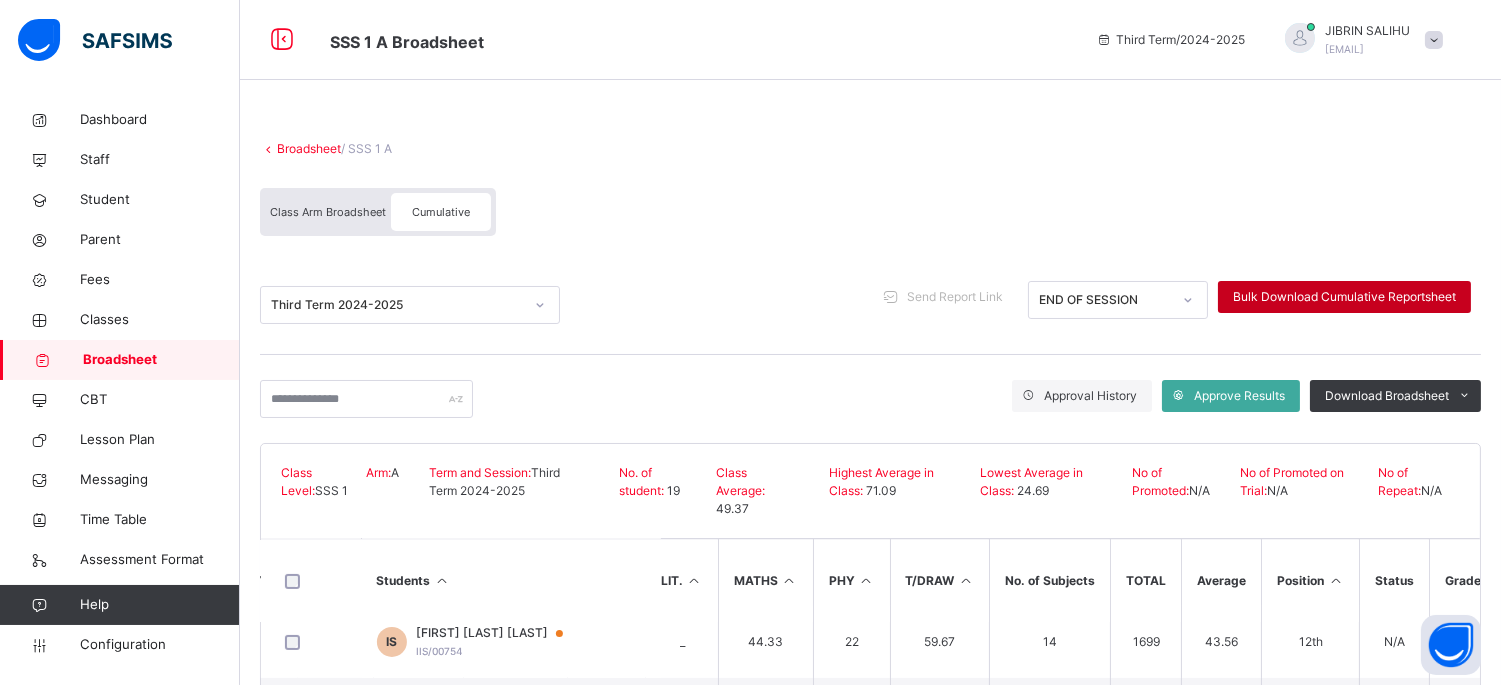 click on "Bulk Download Cumulative Reportsheet" at bounding box center (1344, 297) 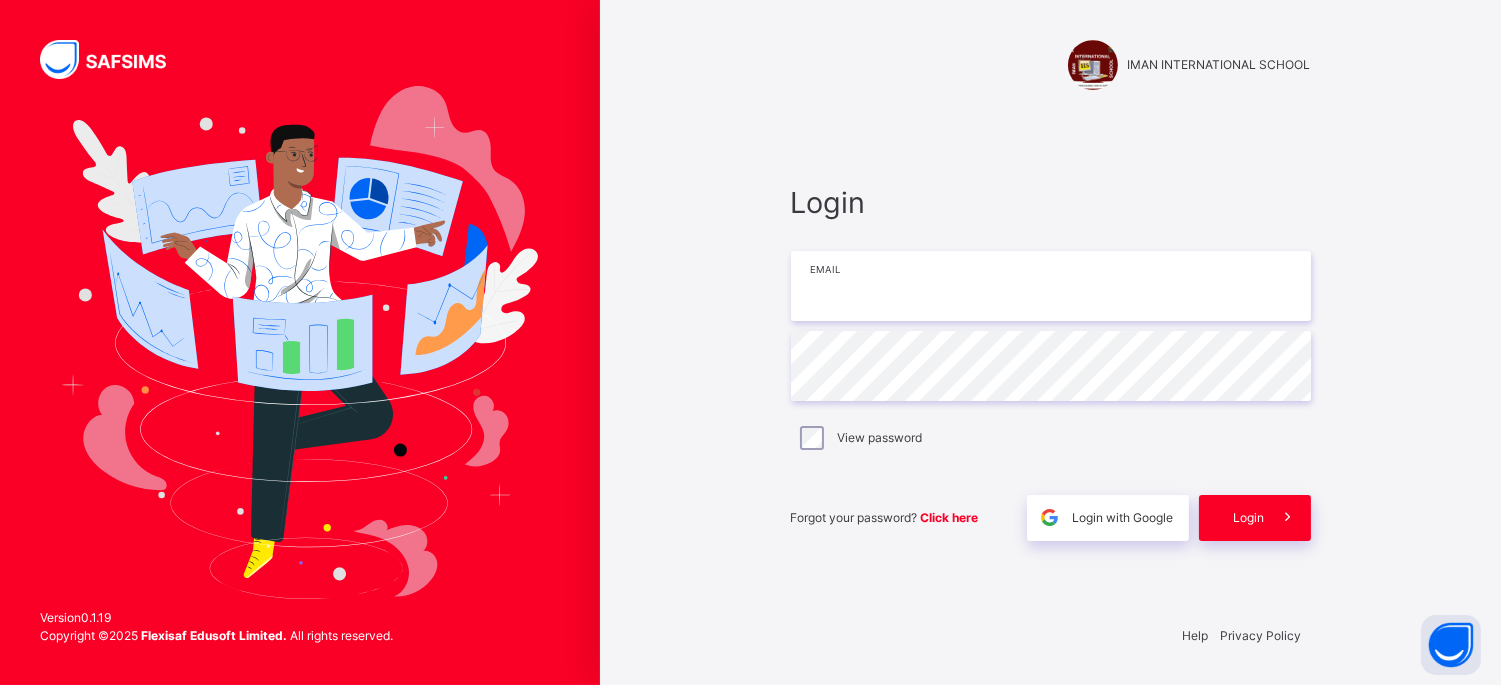 type on "**********" 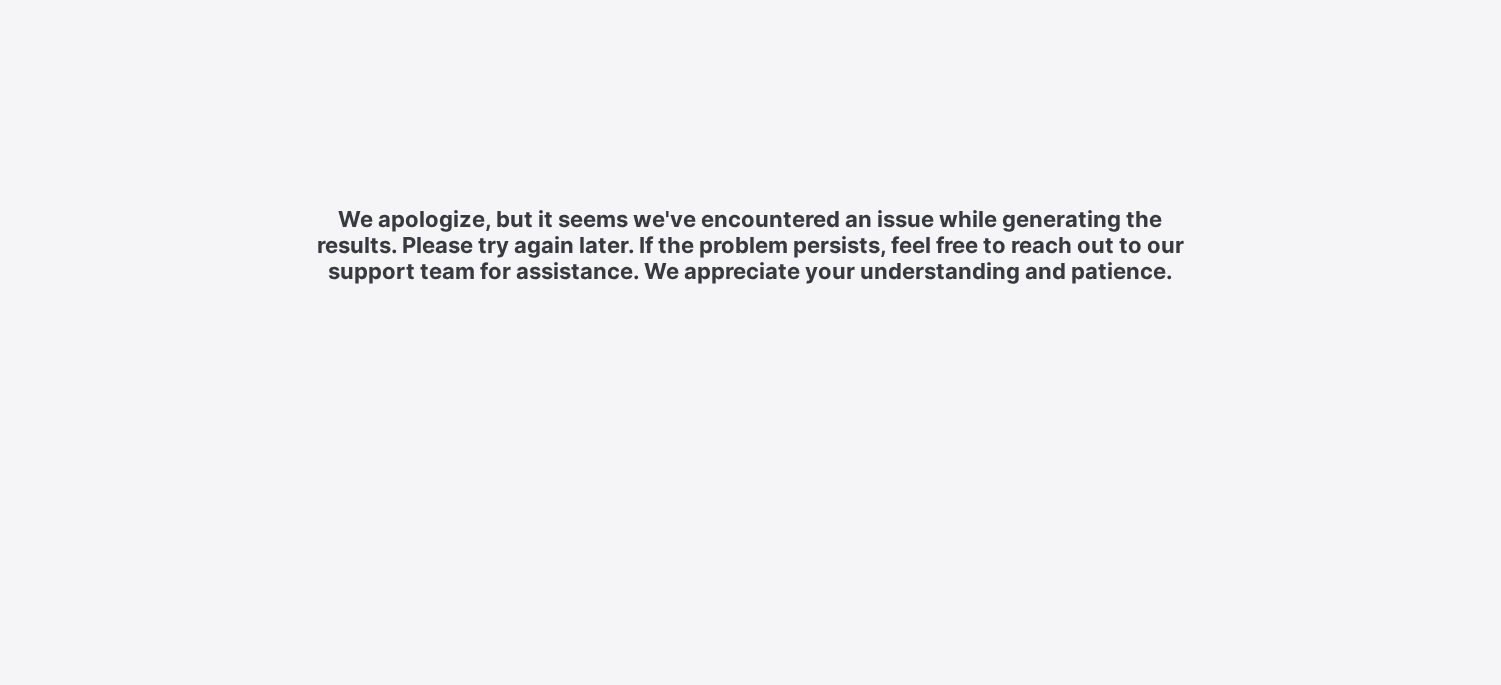 scroll, scrollTop: 152, scrollLeft: 0, axis: vertical 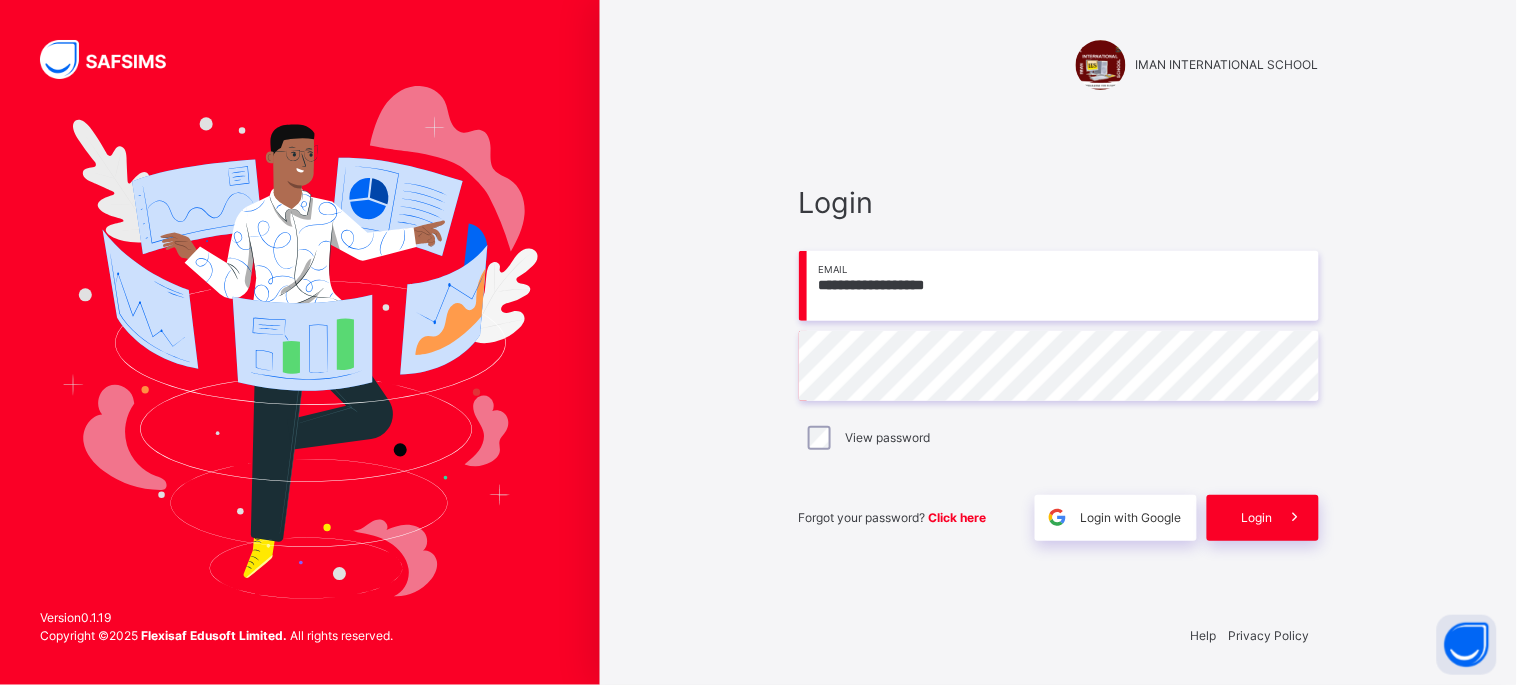 click on "Login" at bounding box center (1263, 518) 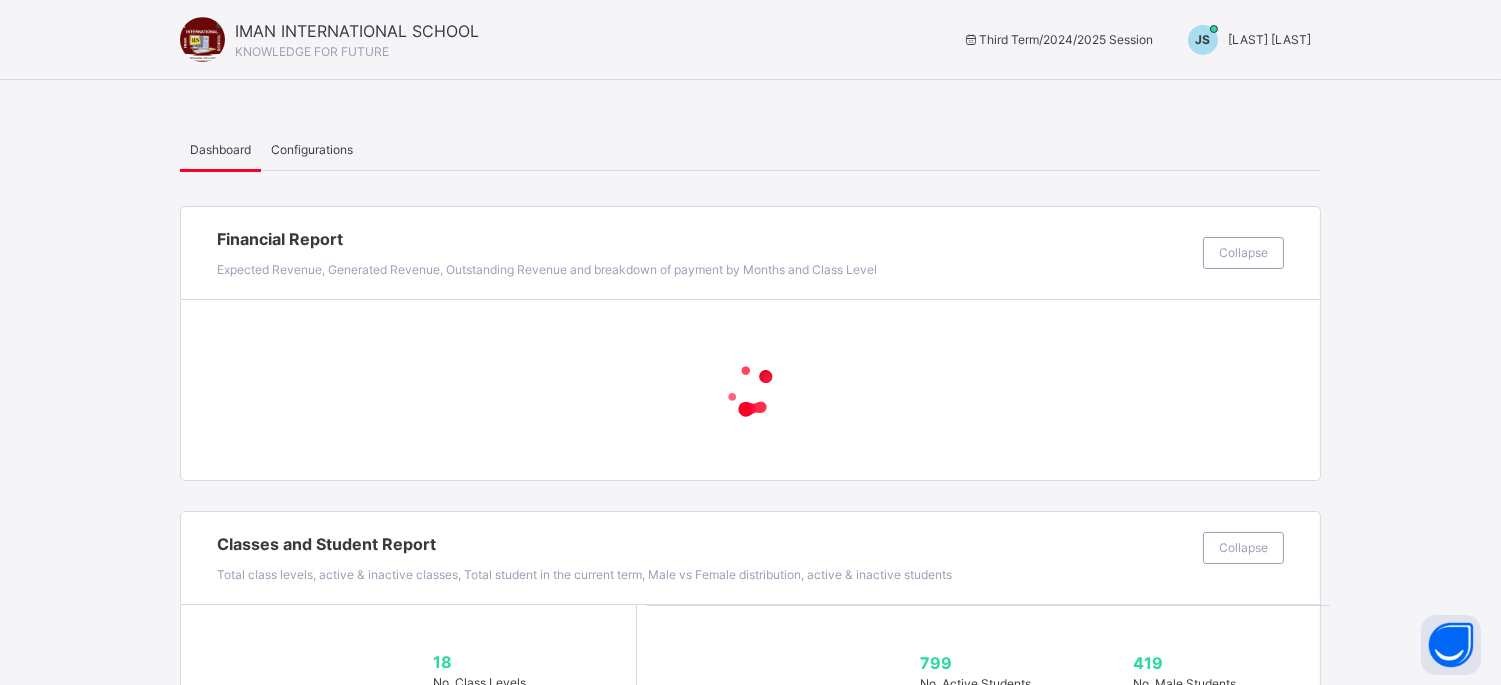 click on "JS" at bounding box center (1203, 40) 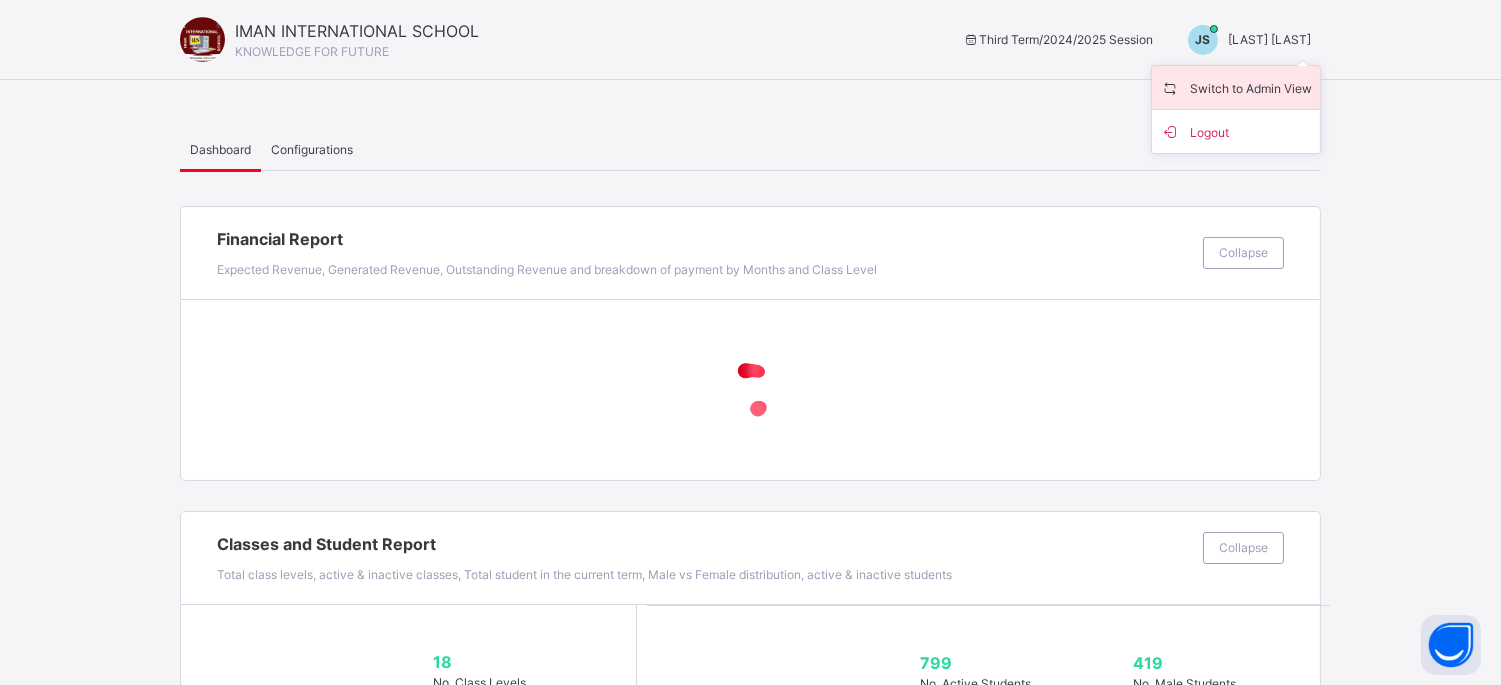 click on "Switch to Admin View" at bounding box center [1236, 87] 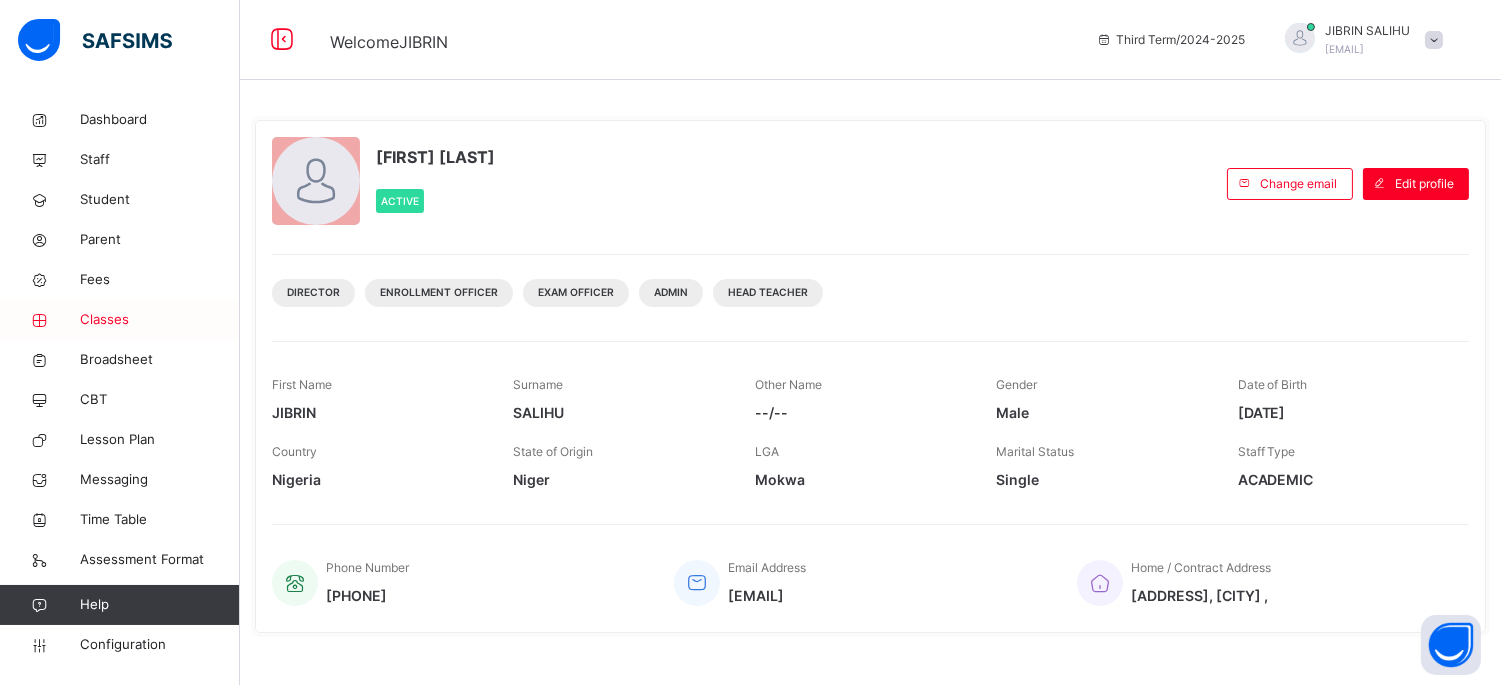 click on "Classes" at bounding box center (160, 320) 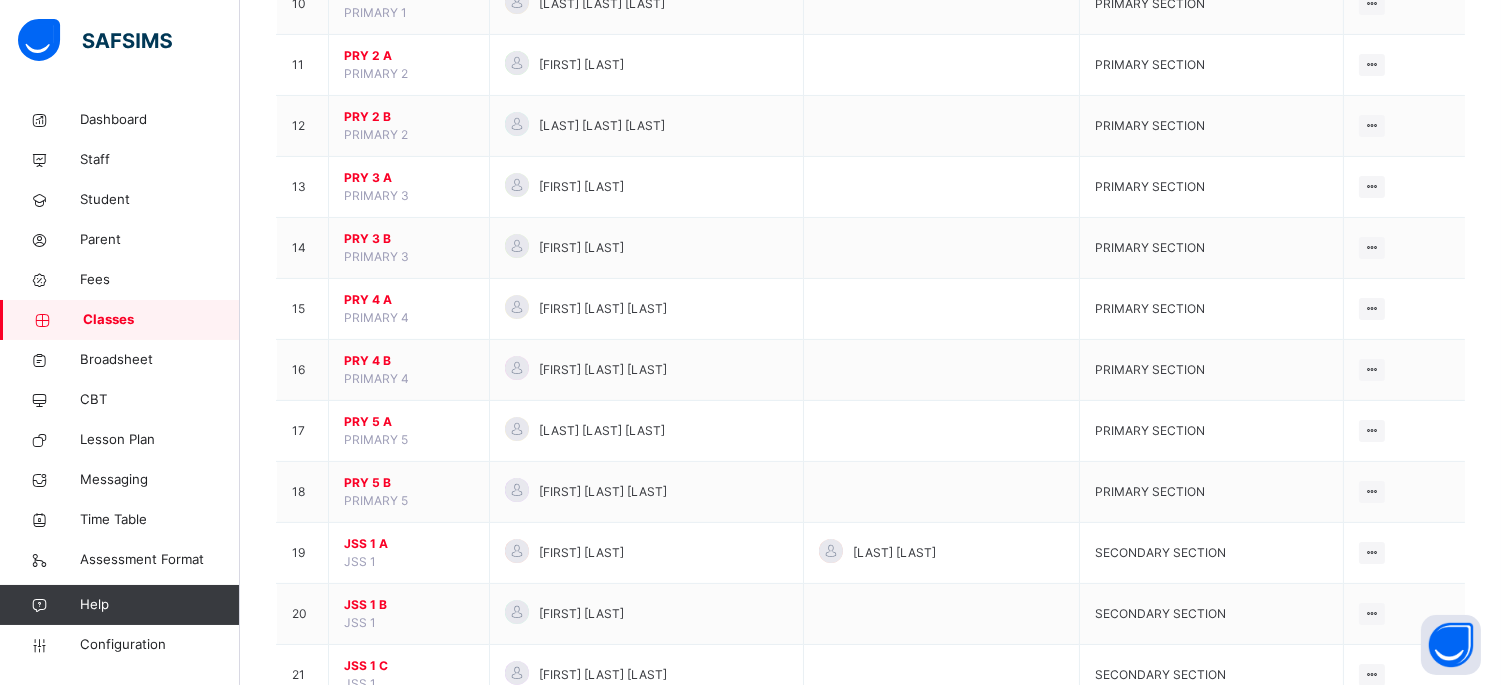 scroll, scrollTop: 808, scrollLeft: 0, axis: vertical 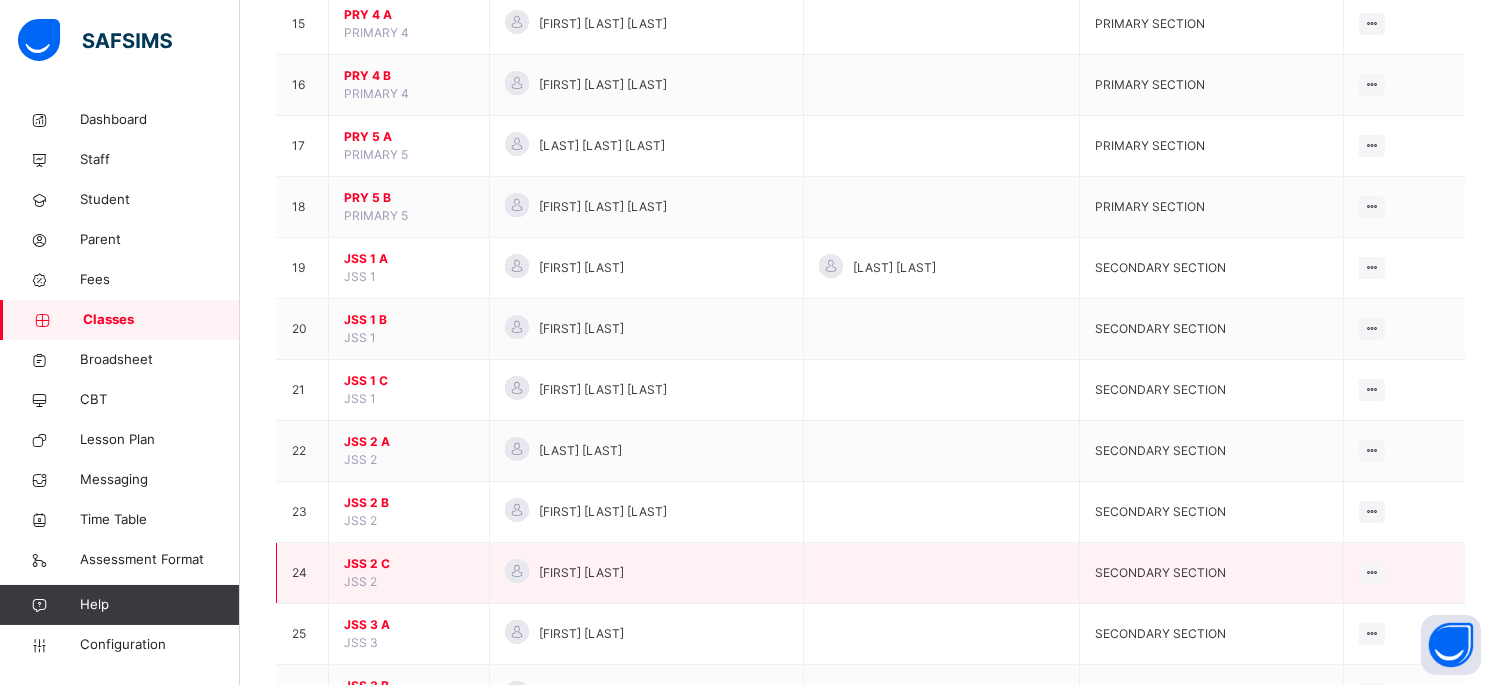click on "JSS 2   C" at bounding box center [409, 564] 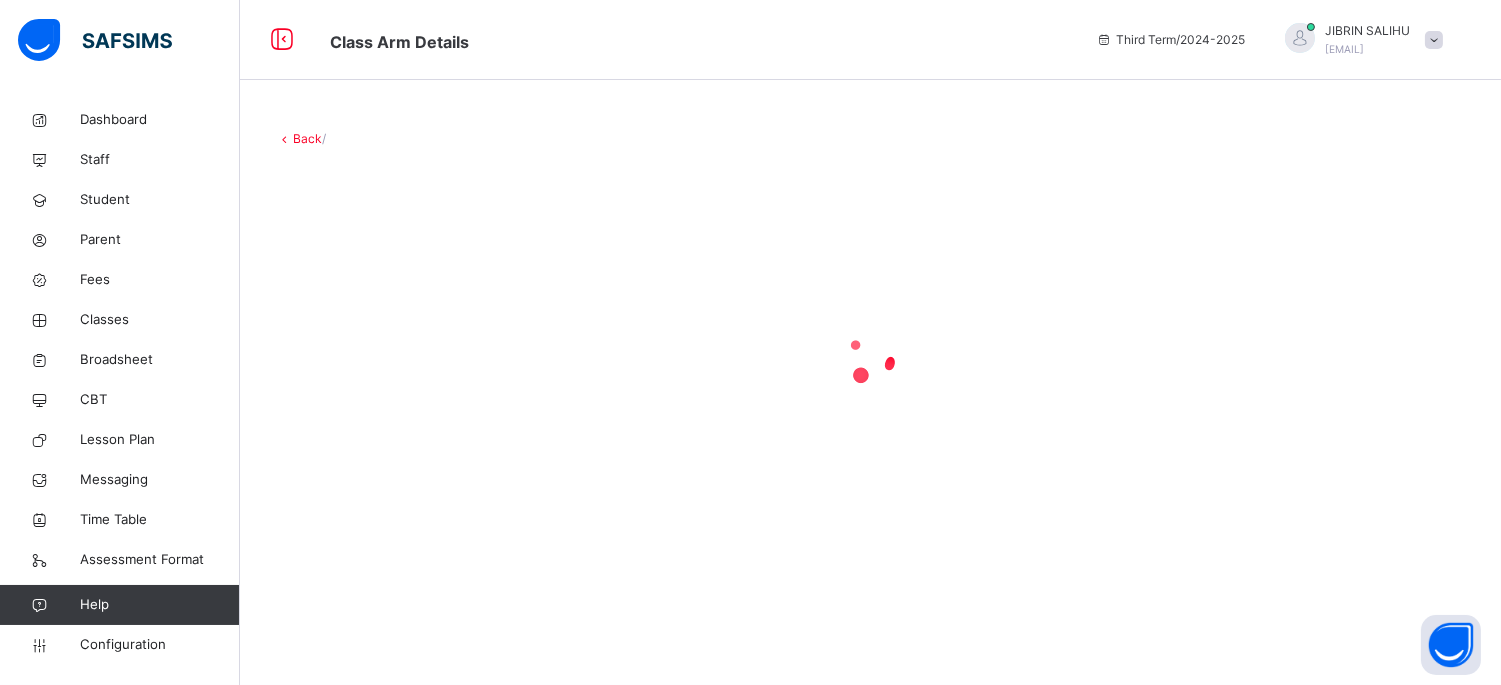 scroll, scrollTop: 0, scrollLeft: 0, axis: both 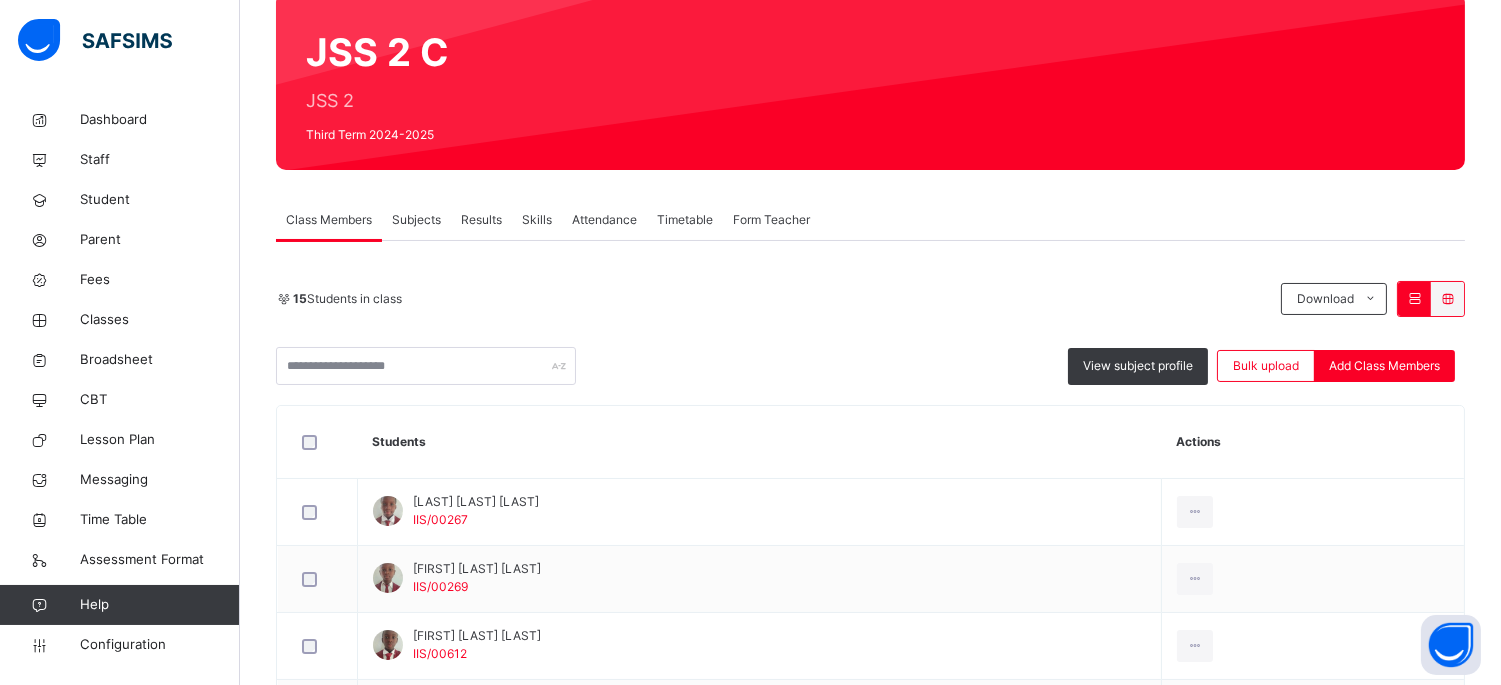 click on "Form Teacher" at bounding box center (771, 220) 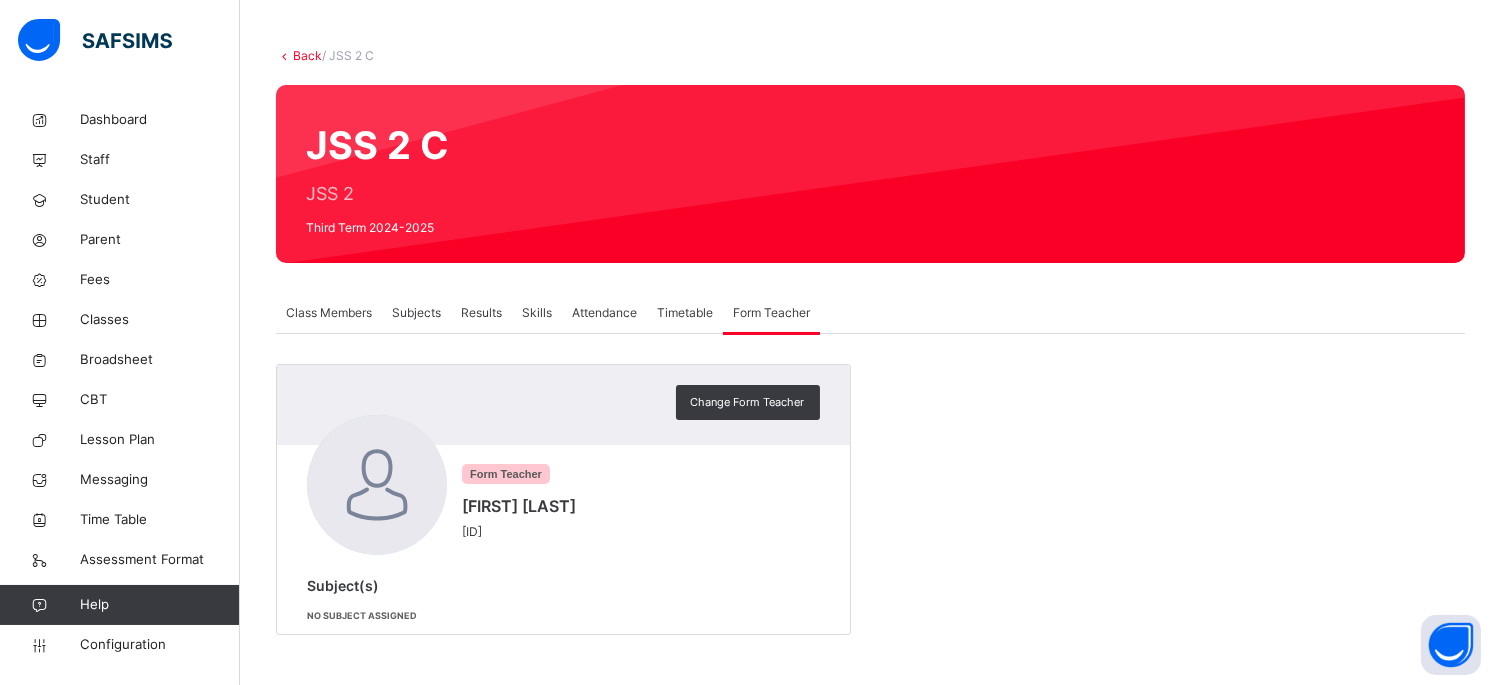 click on "Back" at bounding box center (307, 55) 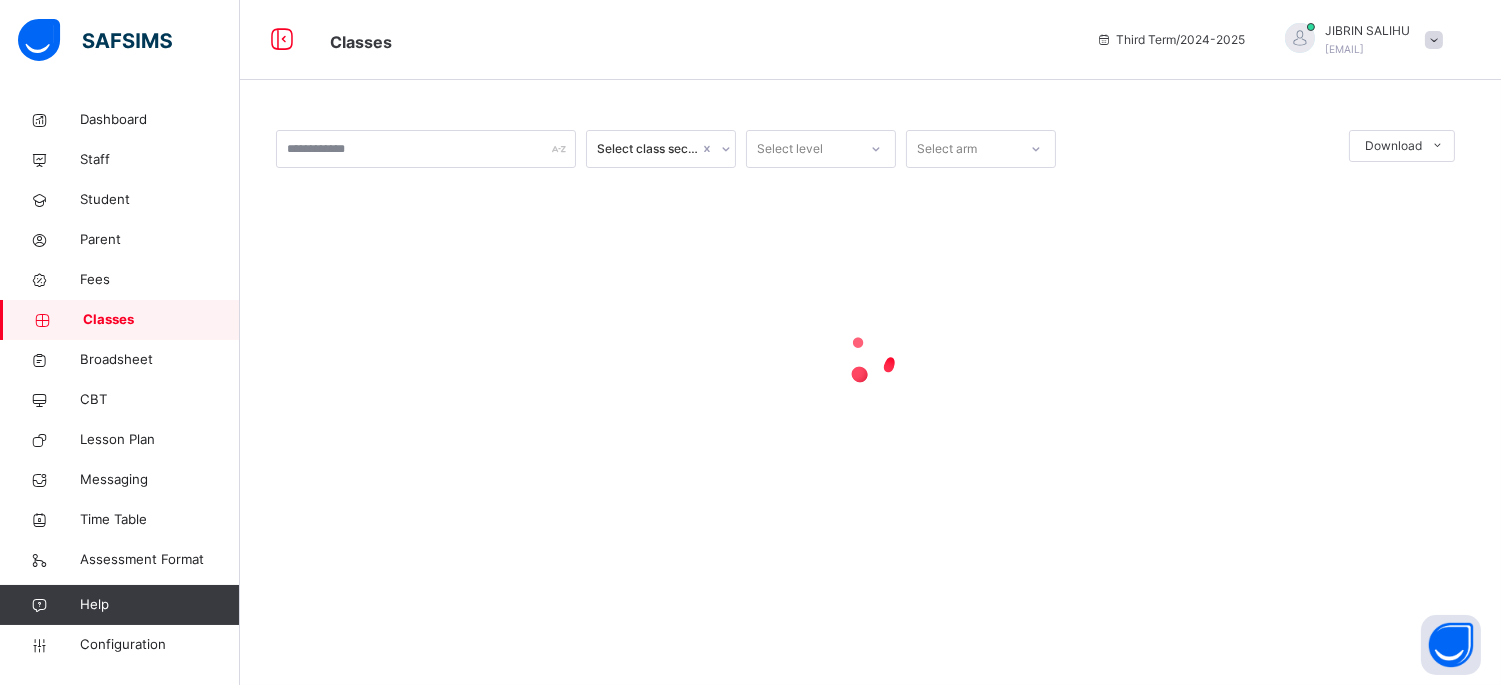 scroll, scrollTop: 0, scrollLeft: 0, axis: both 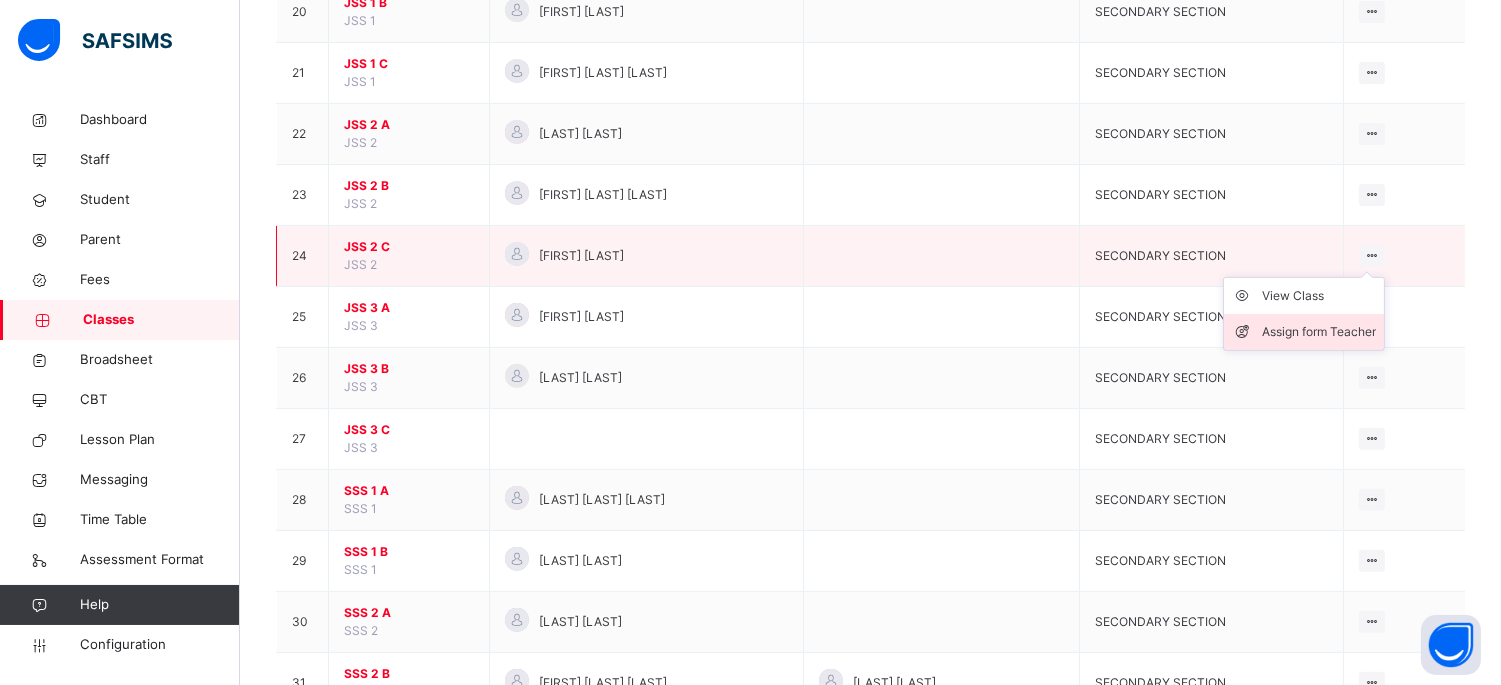click on "Assign form Teacher" at bounding box center [1319, 332] 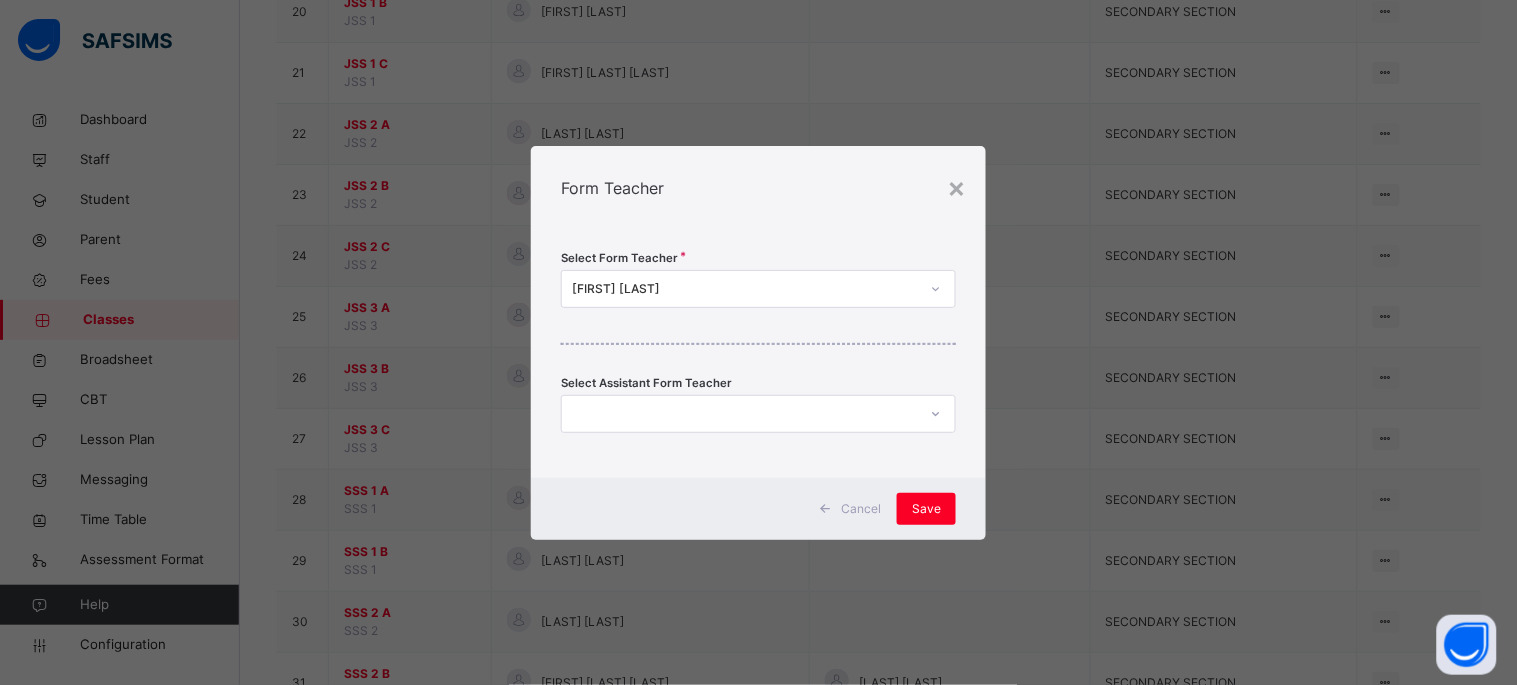 click on "KASIMU YAHAYA" at bounding box center [745, 289] 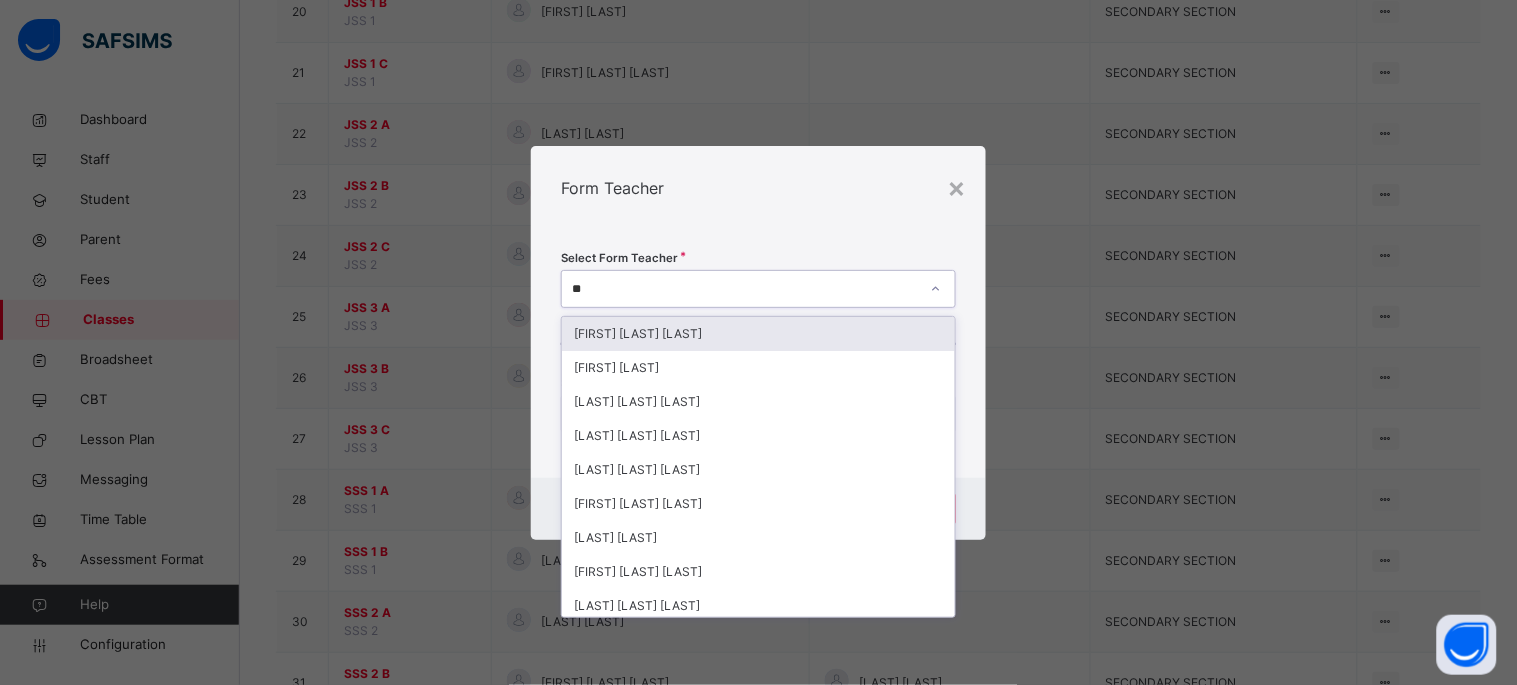 type on "***" 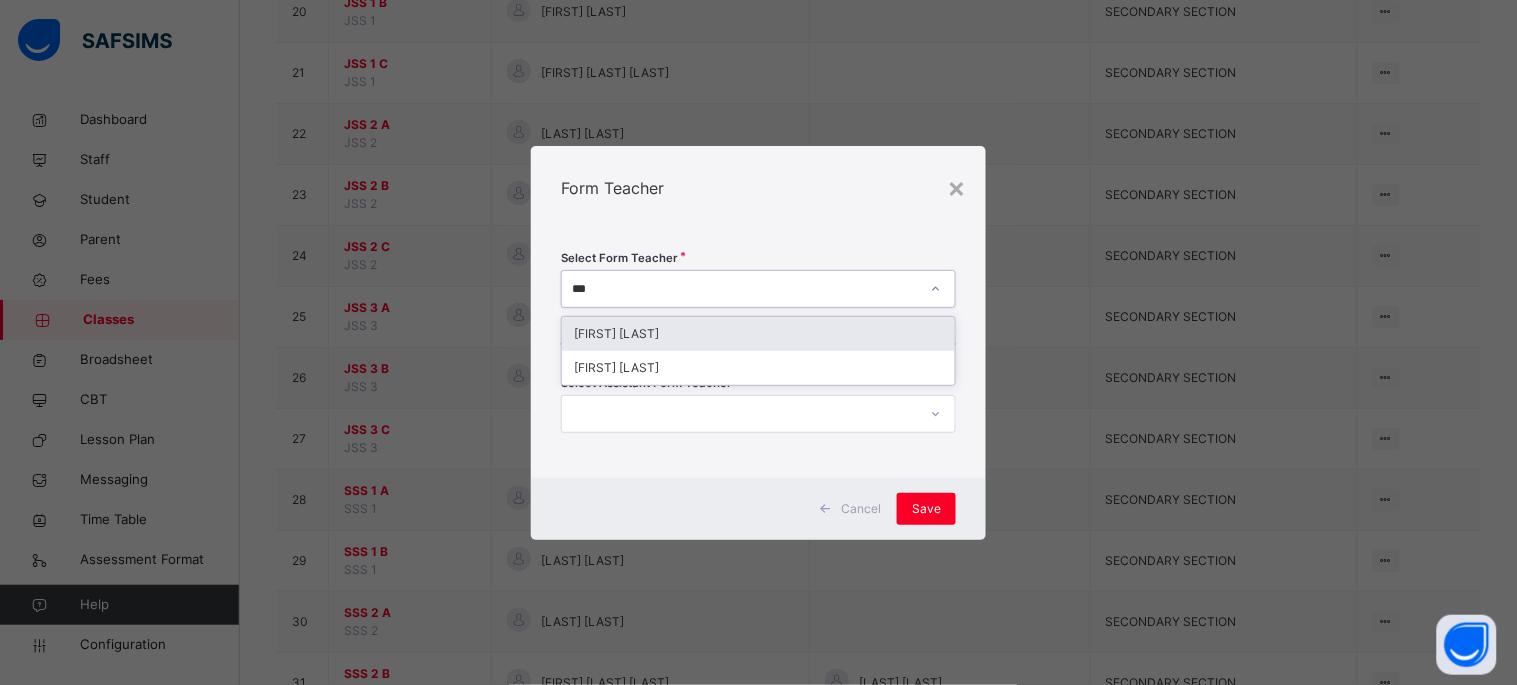click on "AISHA  HASSAN" at bounding box center (758, 334) 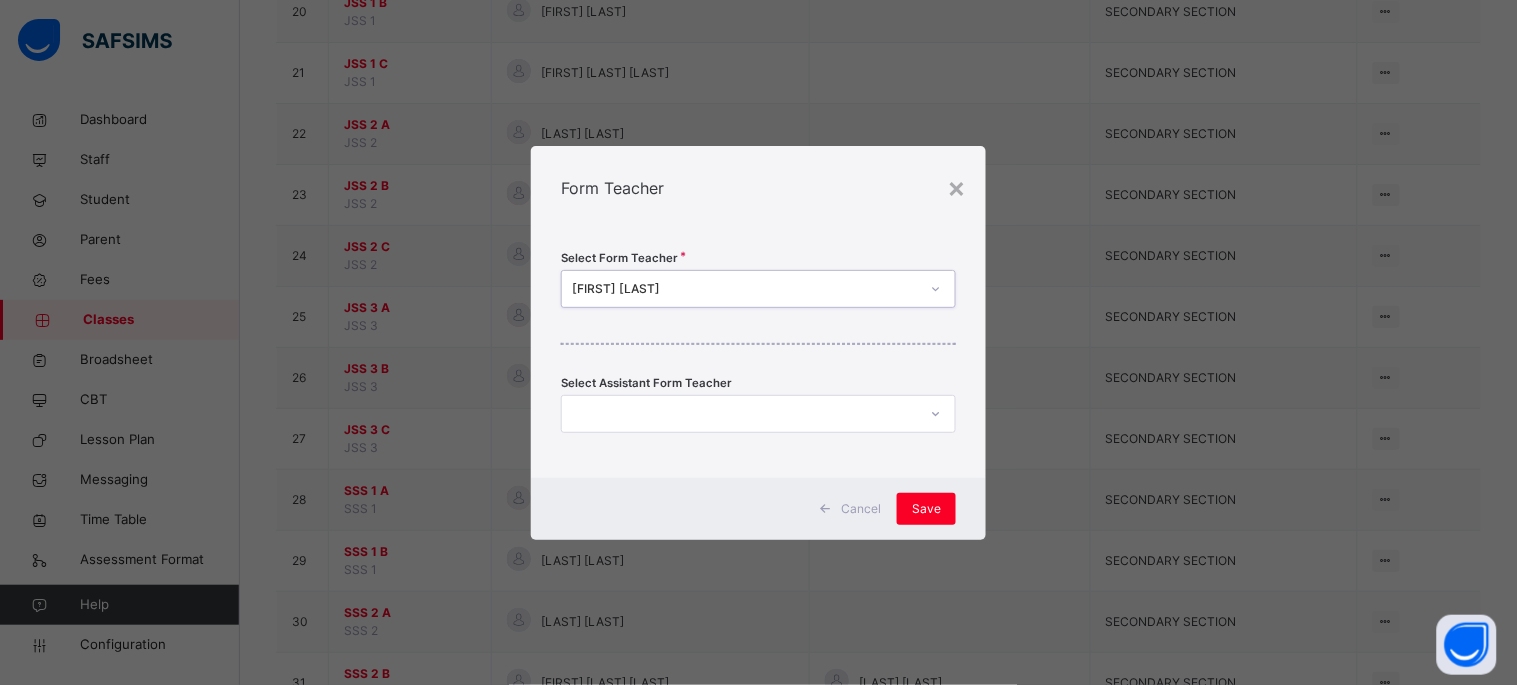 click at bounding box center [739, 413] 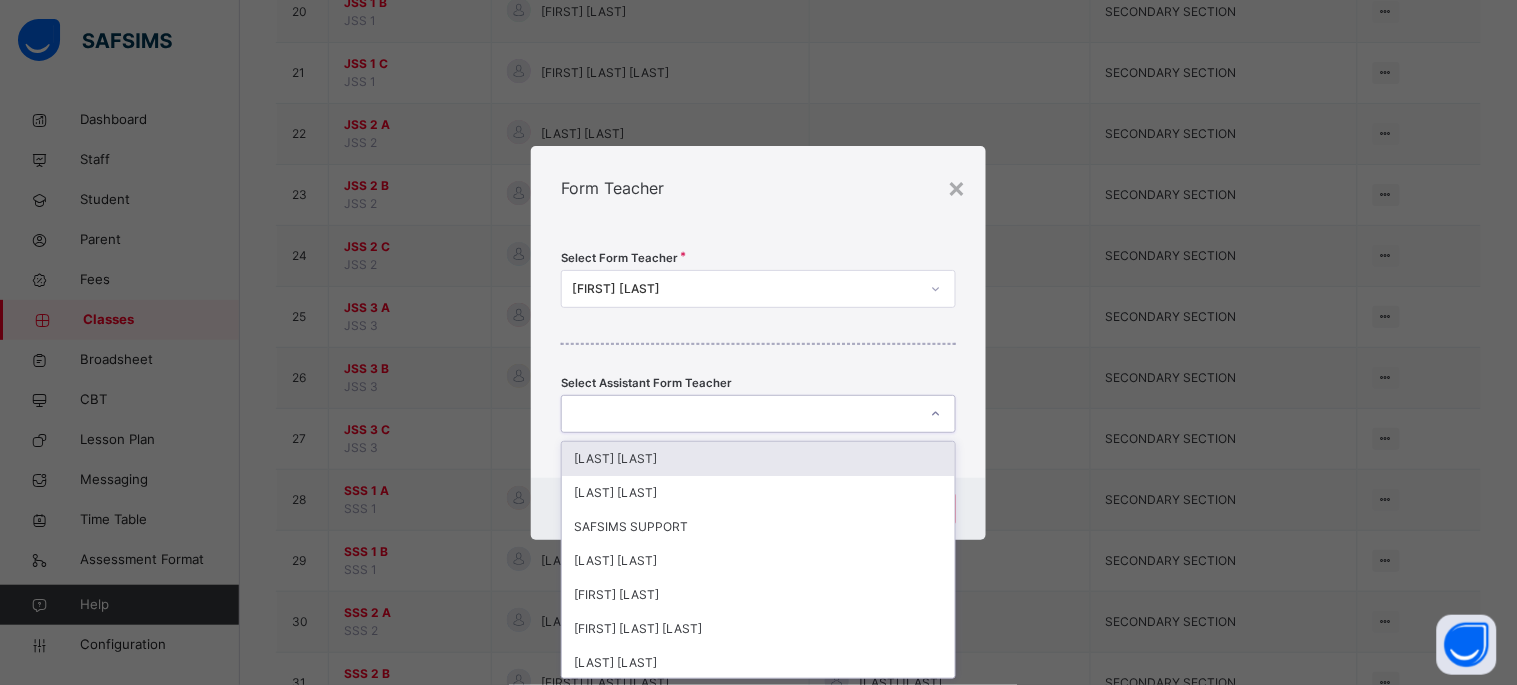 scroll, scrollTop: 0, scrollLeft: 0, axis: both 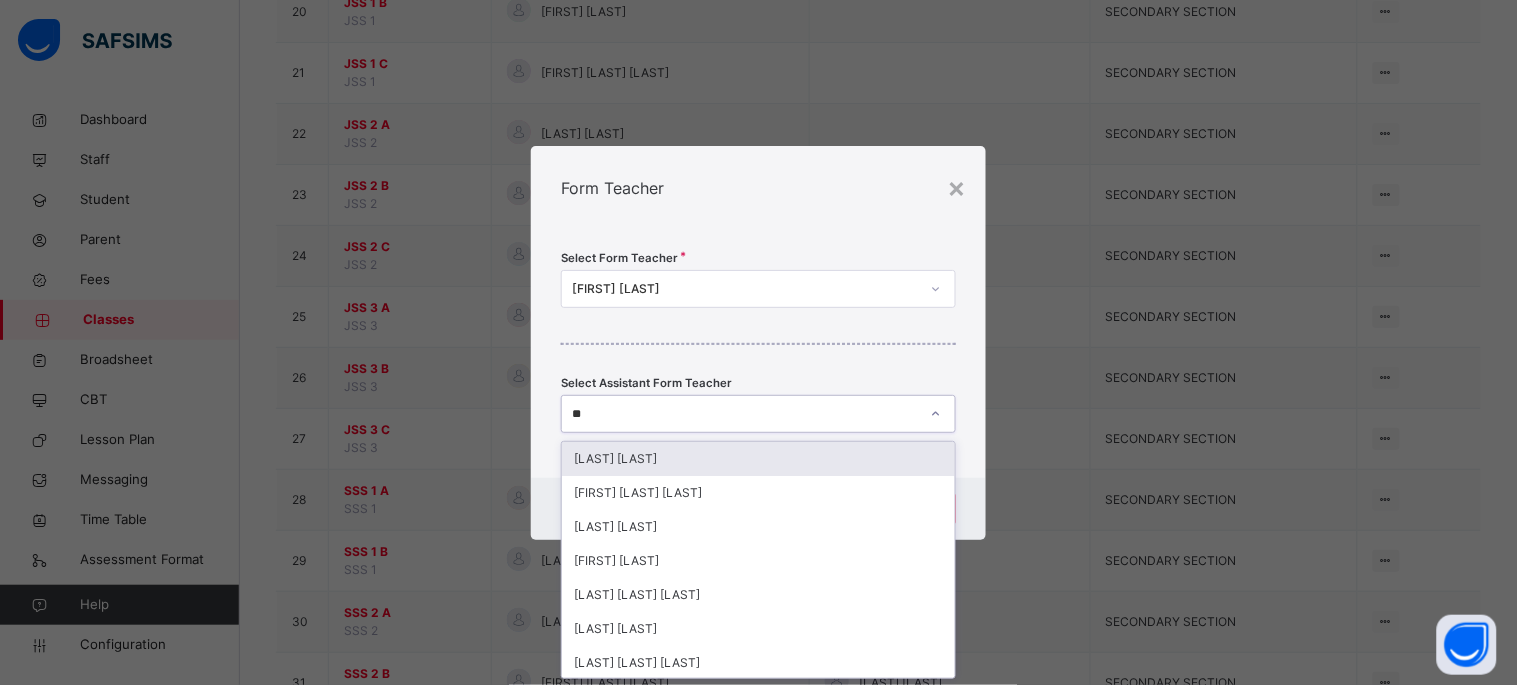 type on "***" 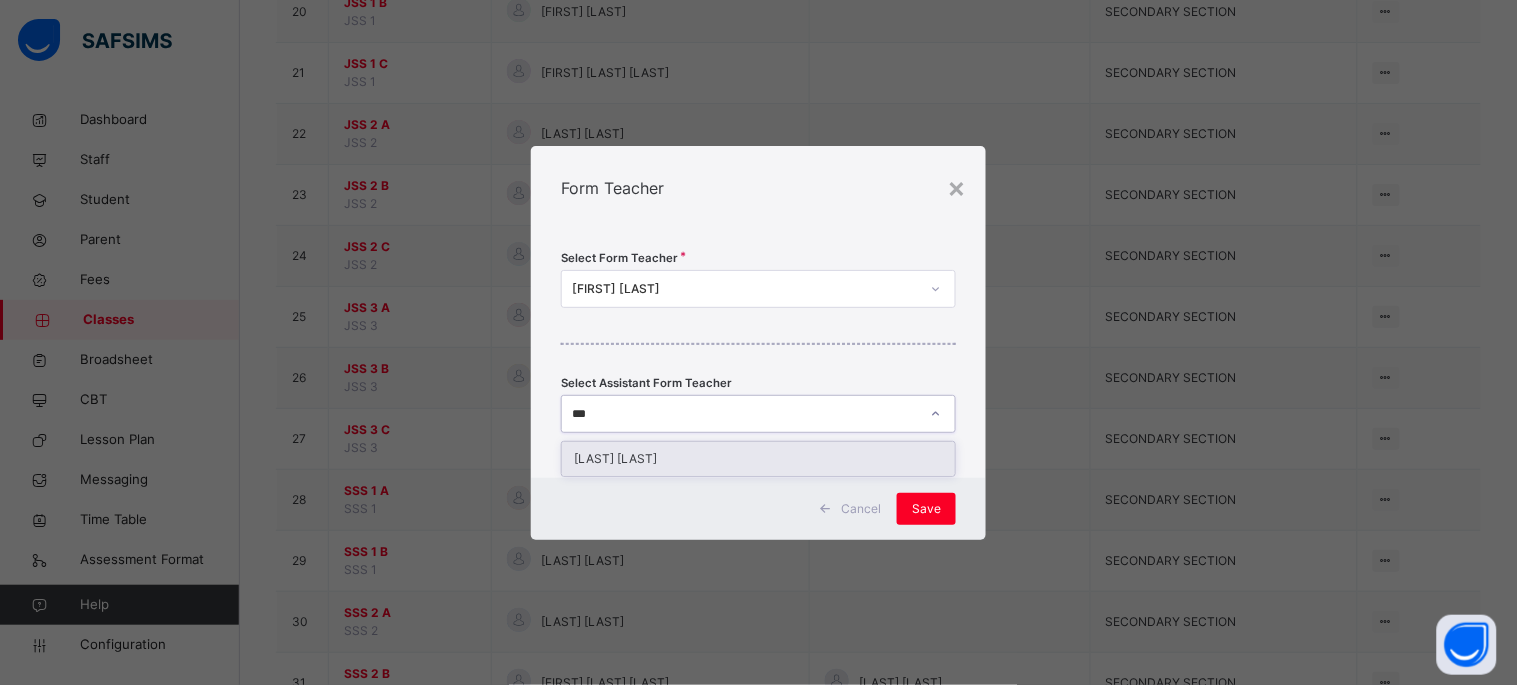click on "KASIMU  YAHAYA" at bounding box center (758, 459) 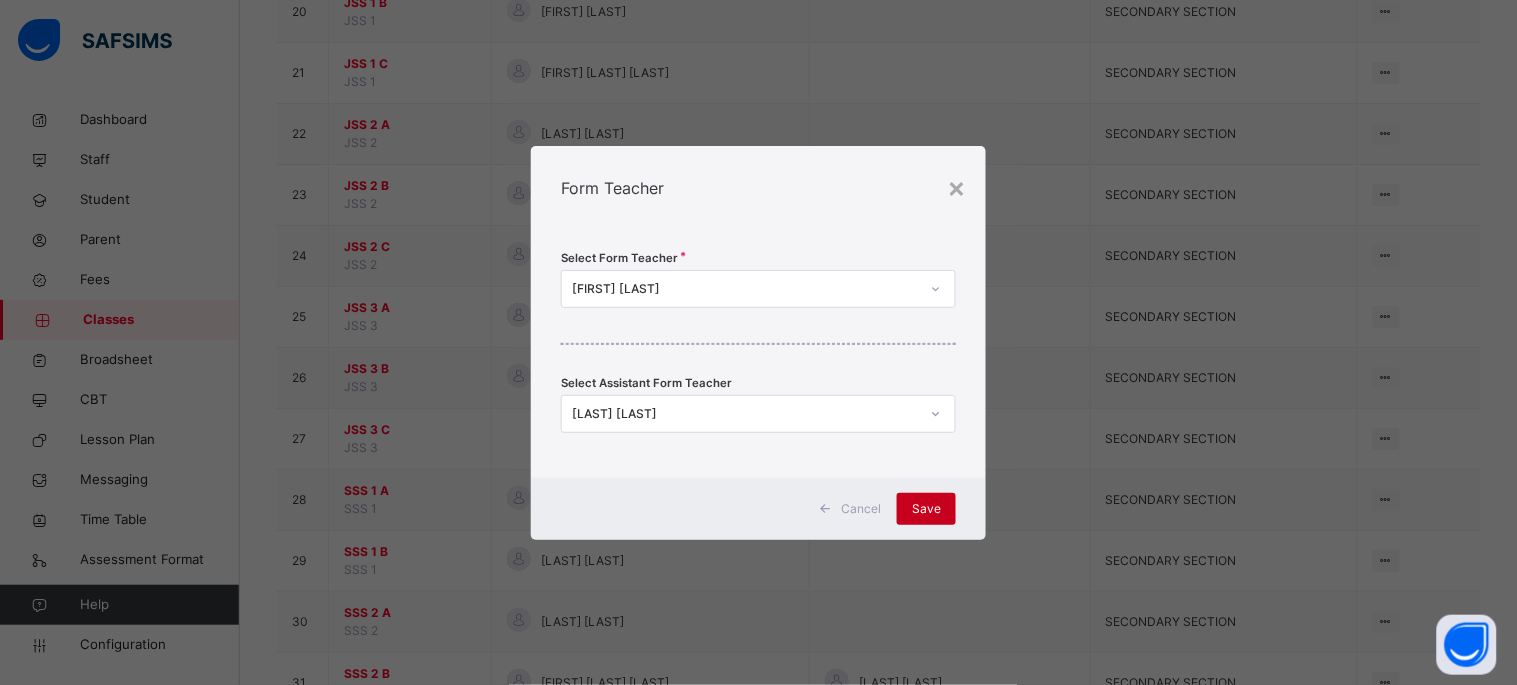 click on "Save" at bounding box center (926, 509) 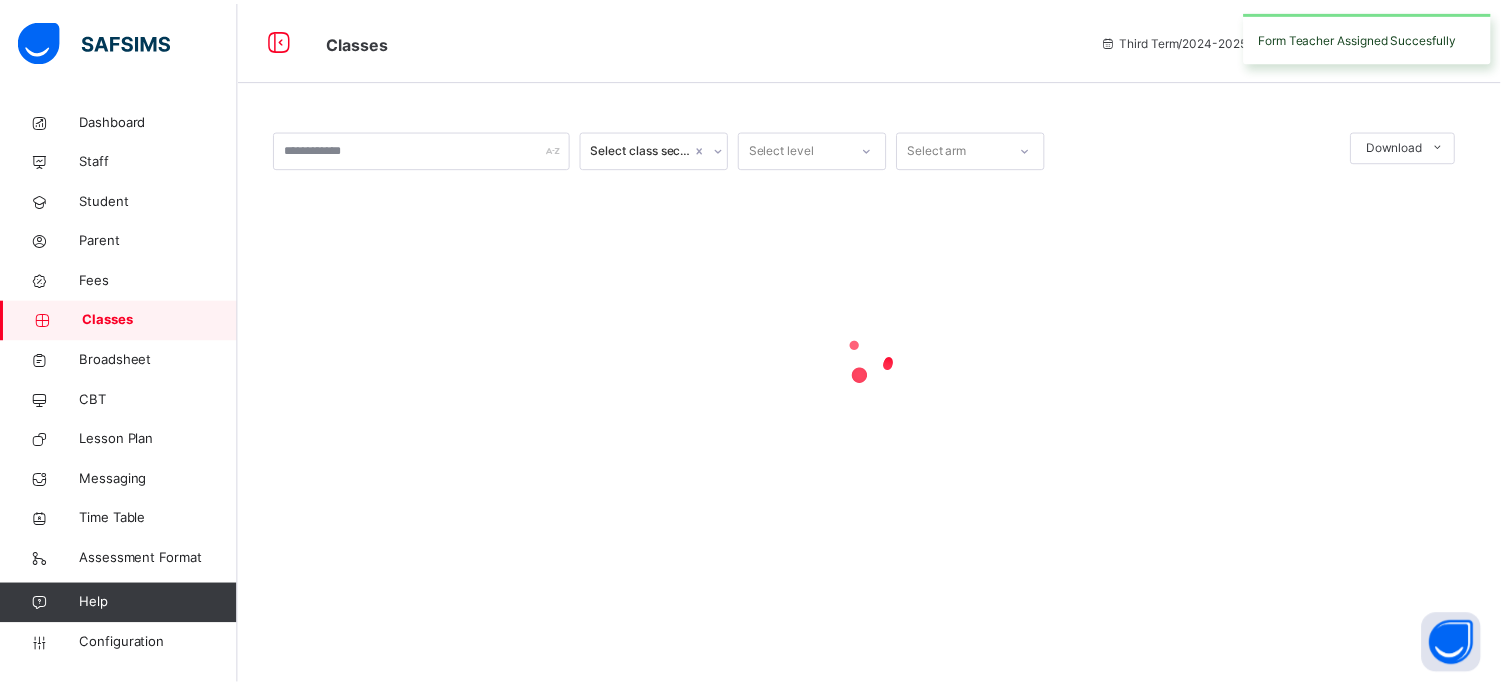 scroll, scrollTop: 0, scrollLeft: 0, axis: both 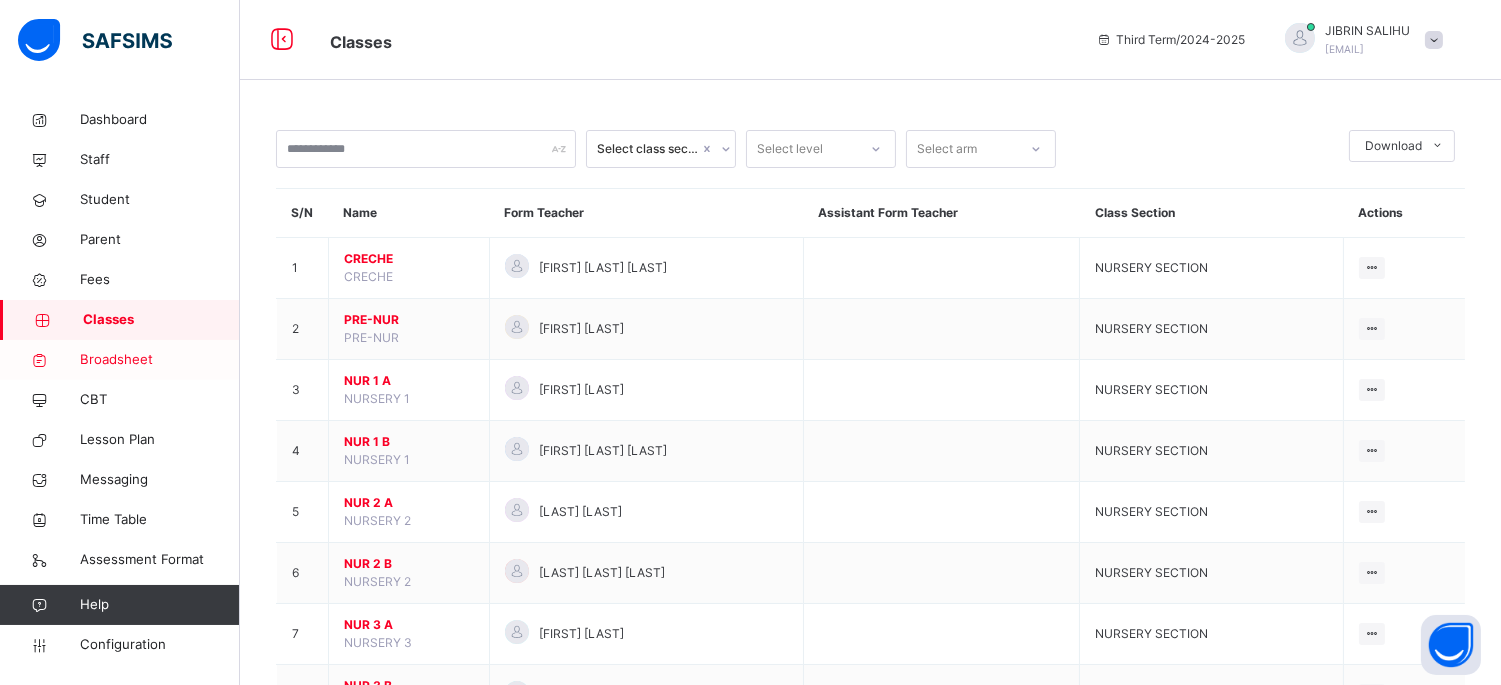 click on "Broadsheet" at bounding box center (160, 360) 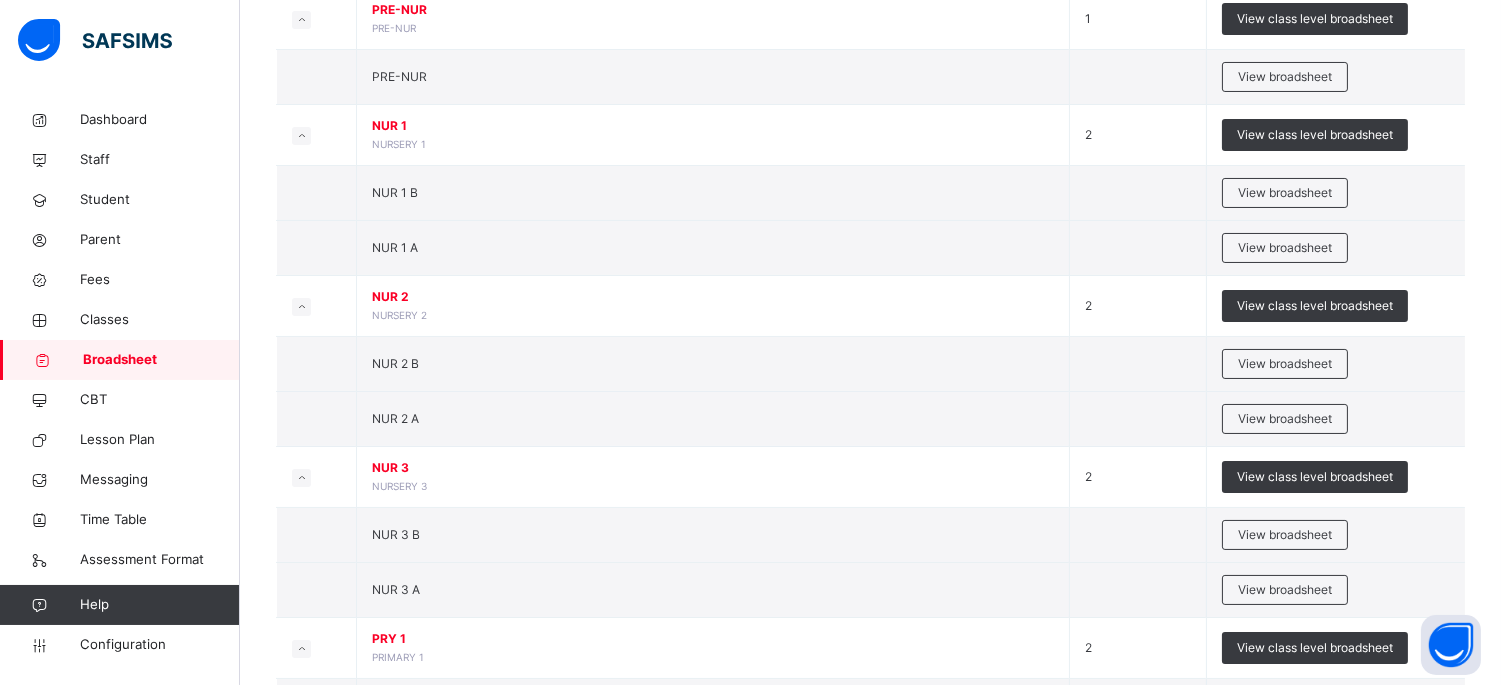 scroll, scrollTop: 371, scrollLeft: 0, axis: vertical 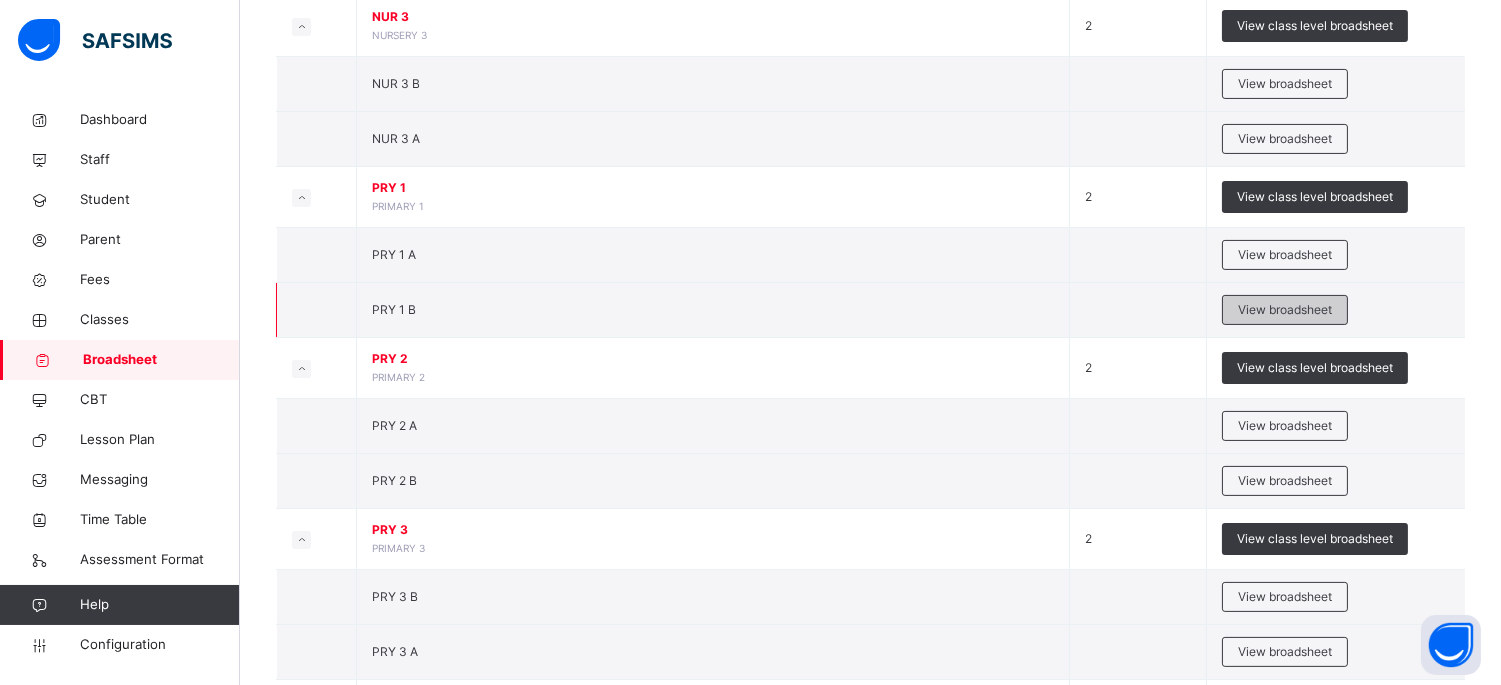 click on "View broadsheet" at bounding box center (1285, 310) 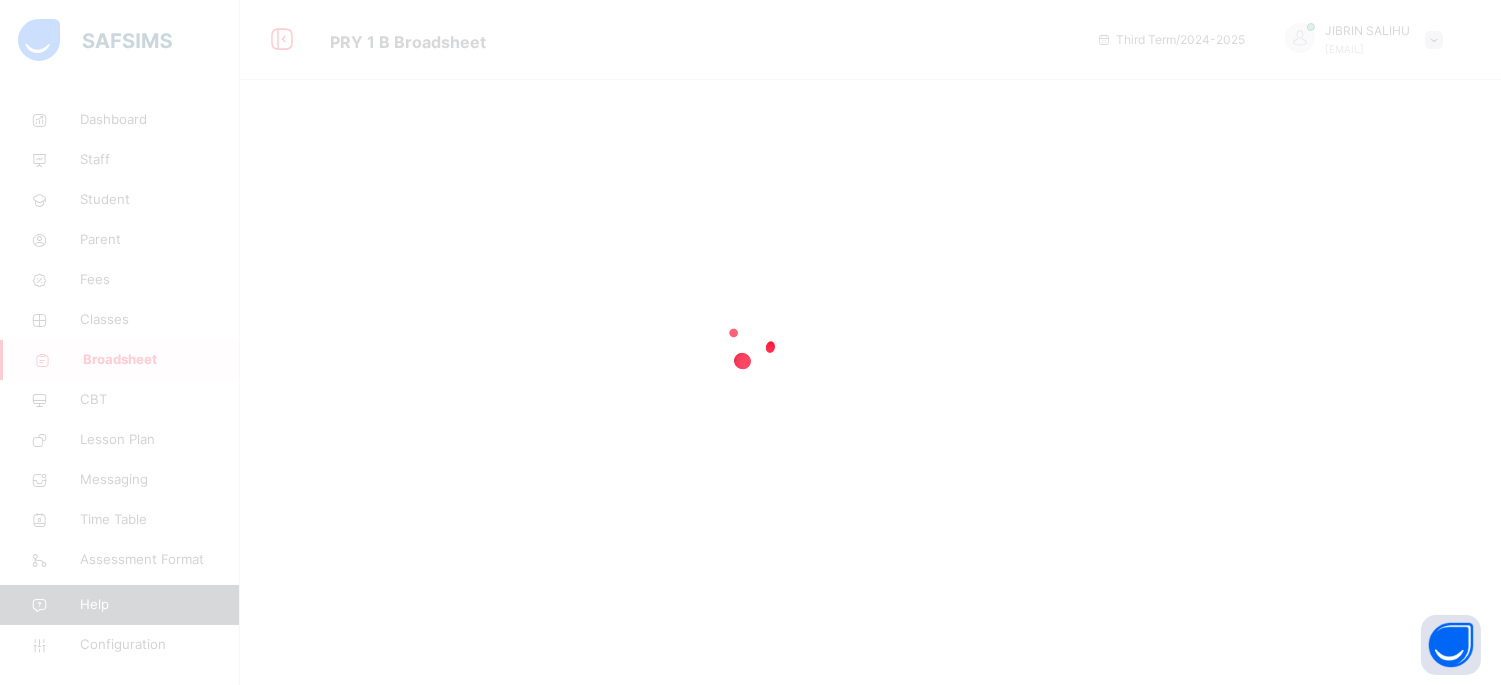 scroll, scrollTop: 0, scrollLeft: 0, axis: both 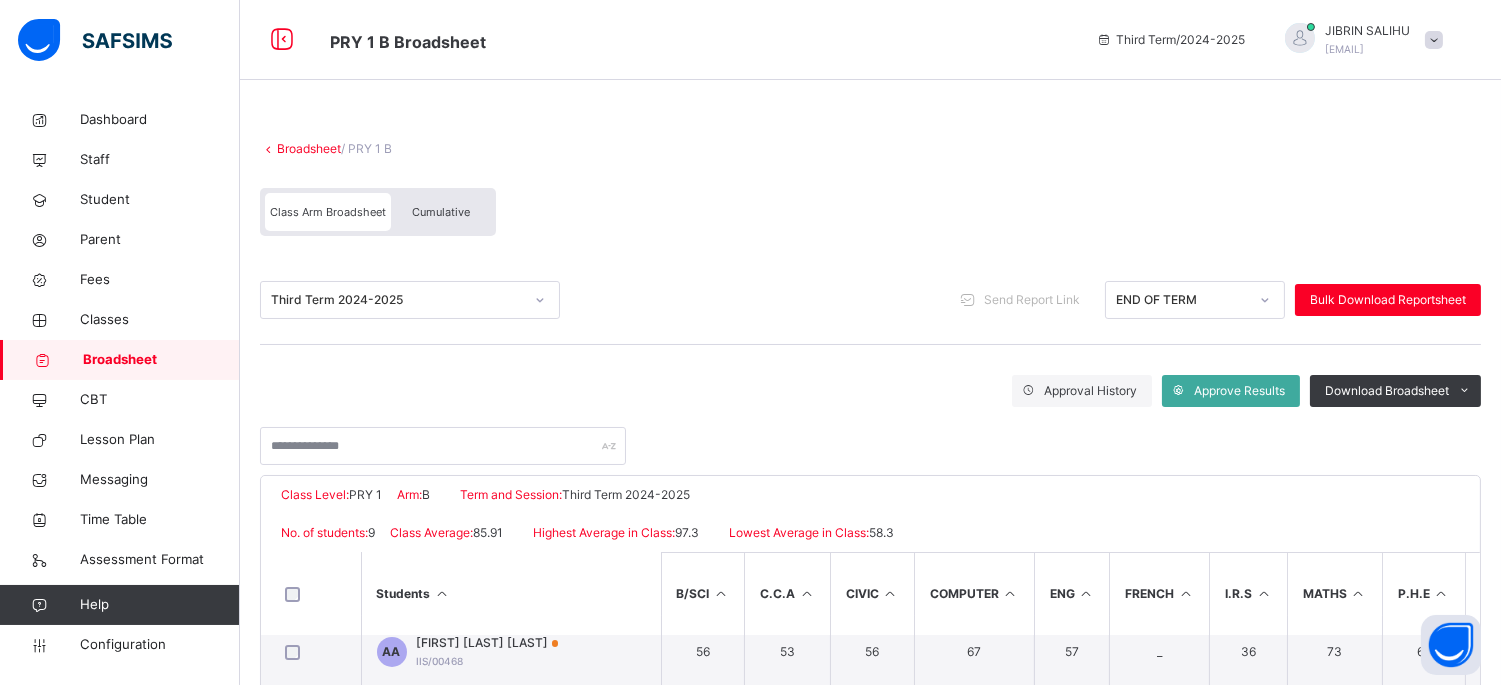 click on "Cumulative" at bounding box center (441, 212) 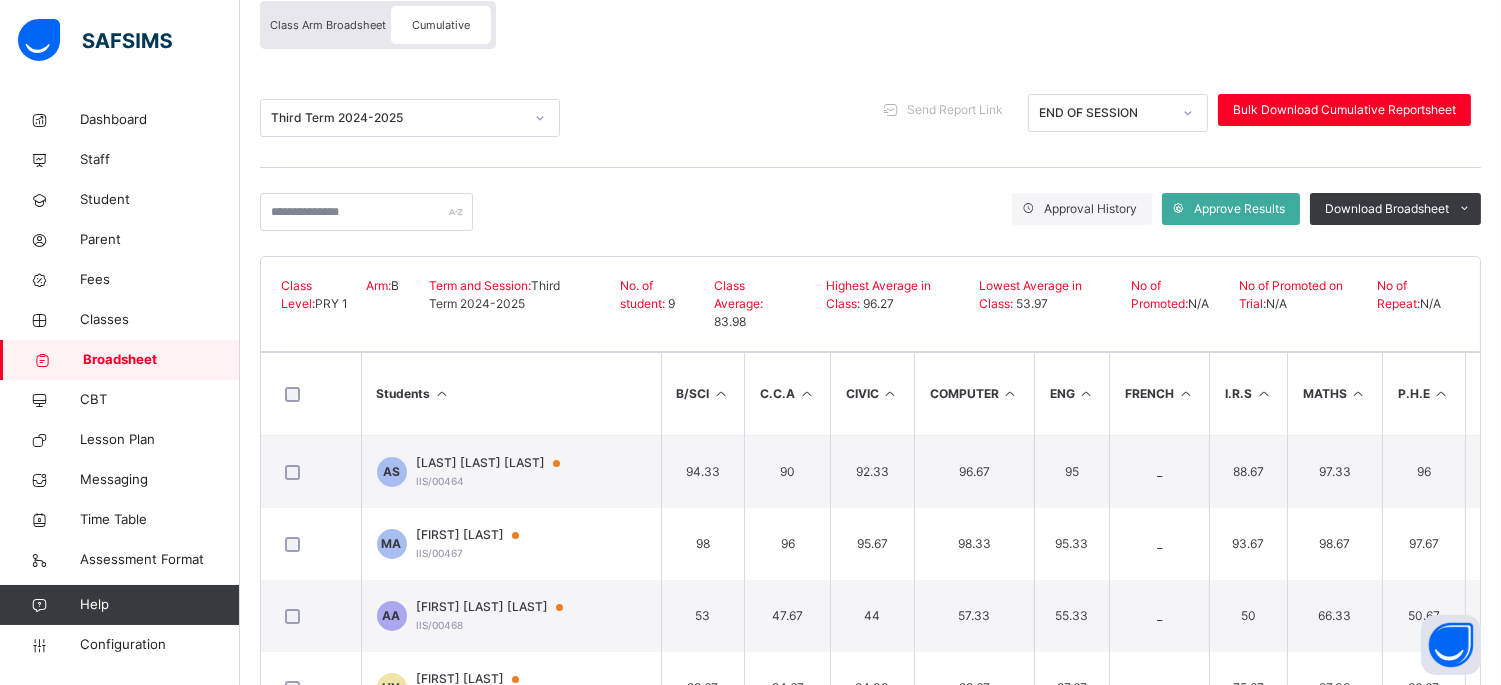 scroll, scrollTop: 204, scrollLeft: 0, axis: vertical 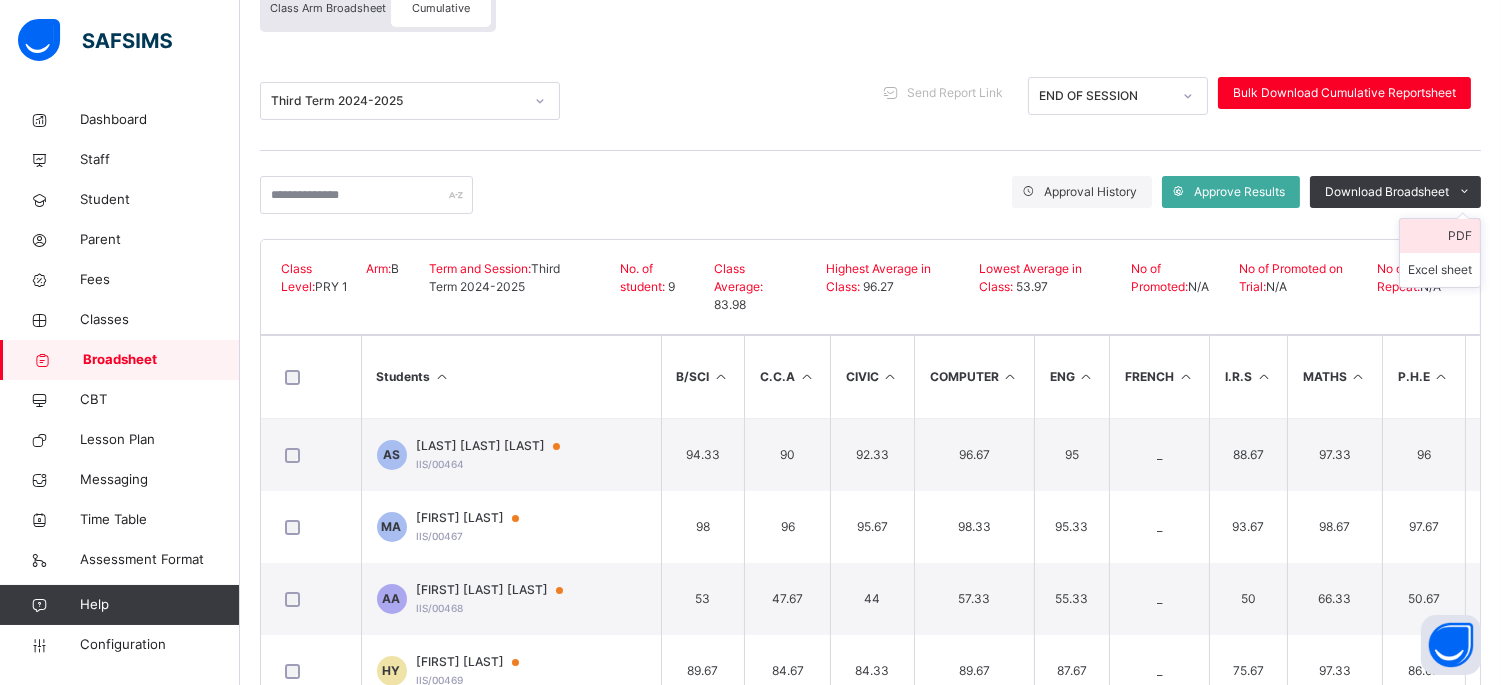 click on "PDF" at bounding box center (1440, 236) 